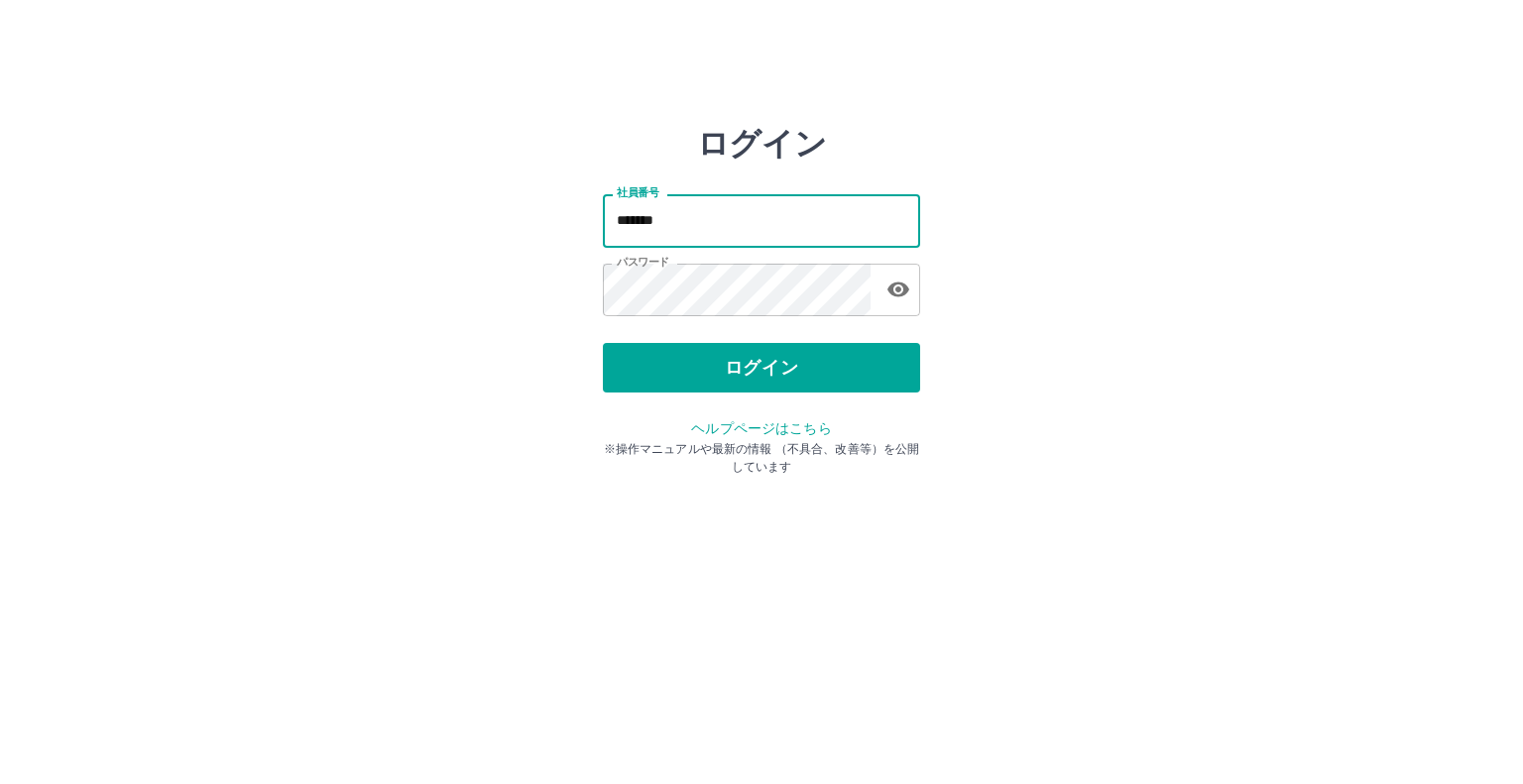 scroll, scrollTop: 0, scrollLeft: 0, axis: both 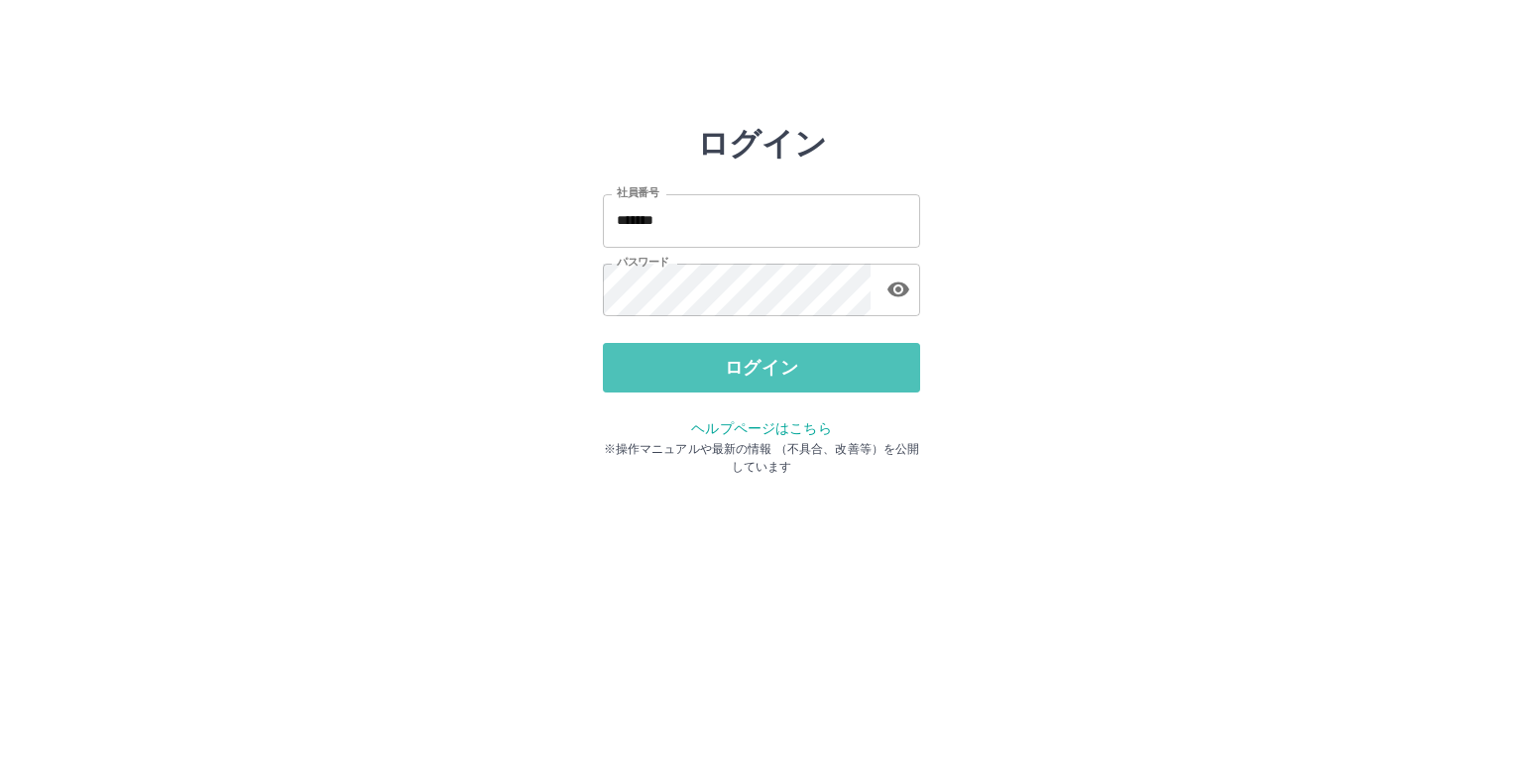 click on "ログイン" at bounding box center [762, 368] 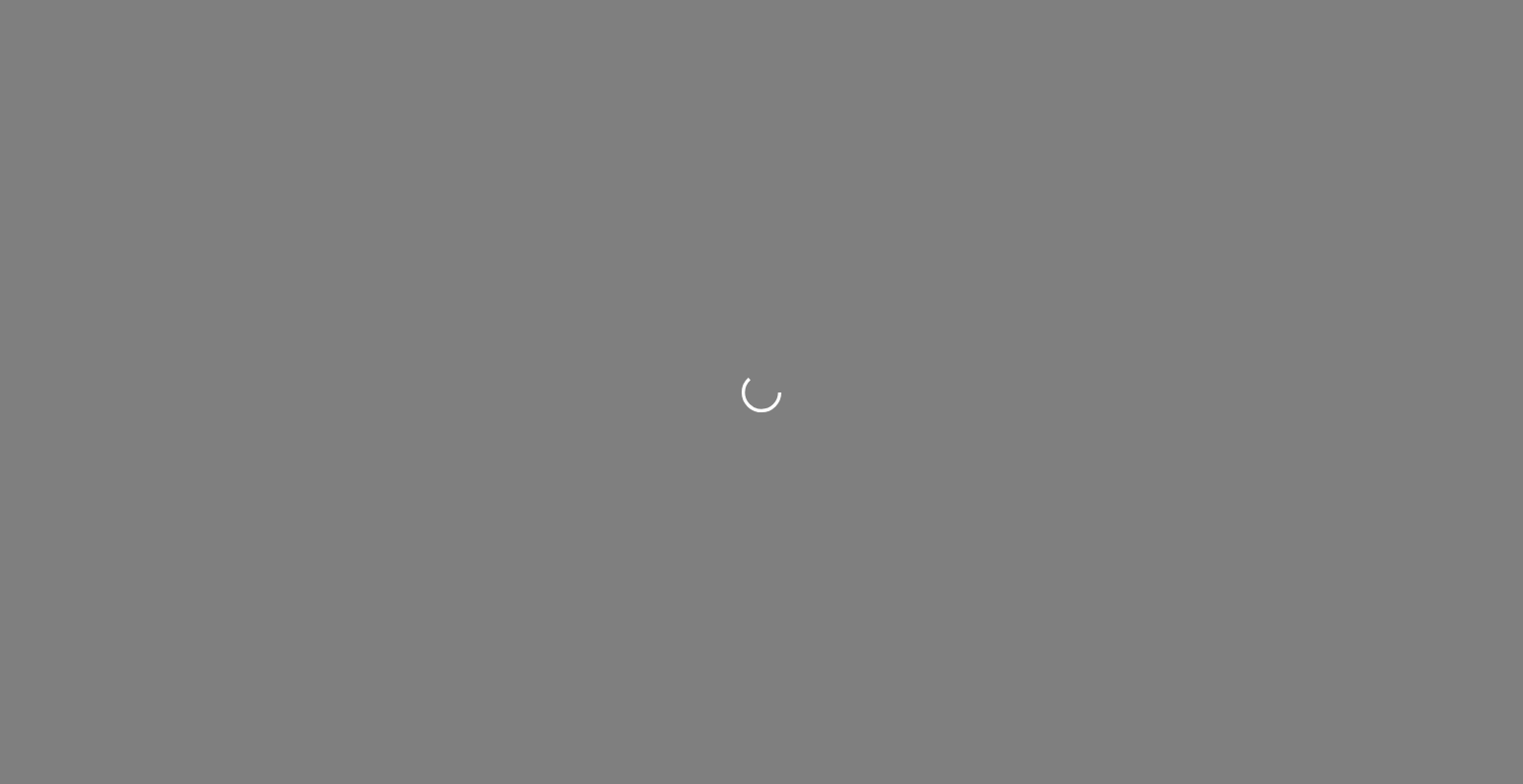 scroll, scrollTop: 0, scrollLeft: 0, axis: both 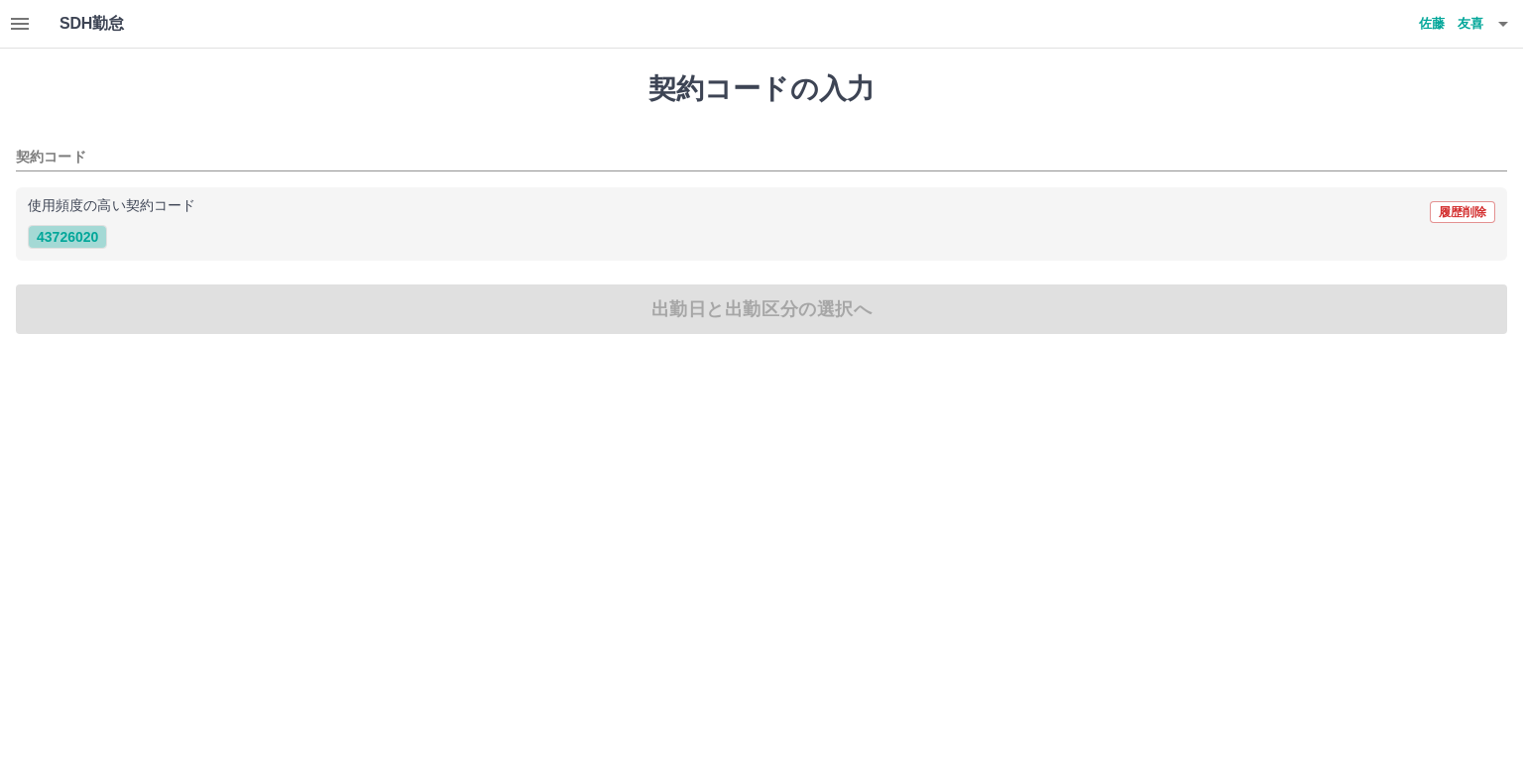 click on "43726020" at bounding box center (67, 237) 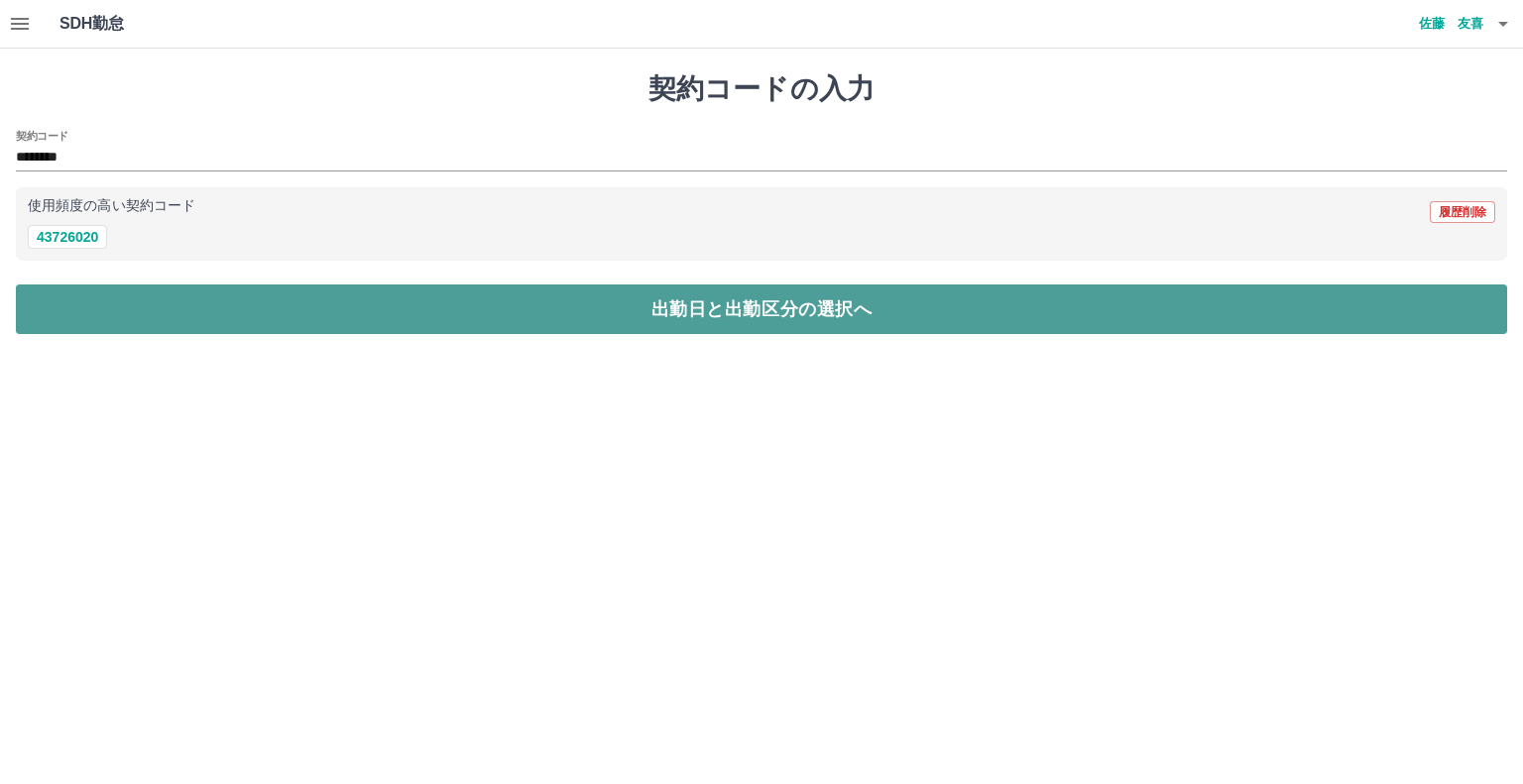 click on "出勤日と出勤区分の選択へ" at bounding box center [762, 309] 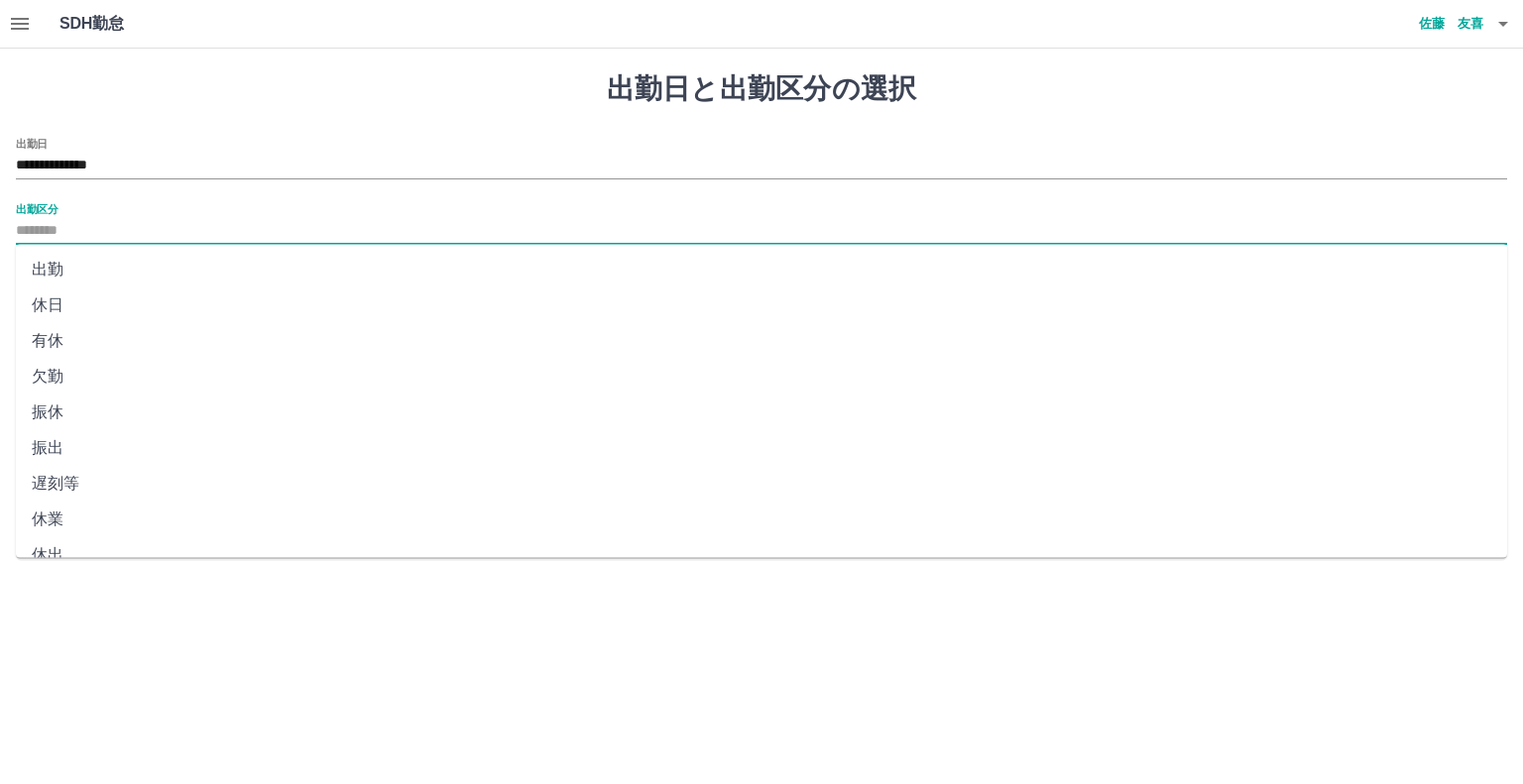 click on "出勤区分" at bounding box center (762, 231) 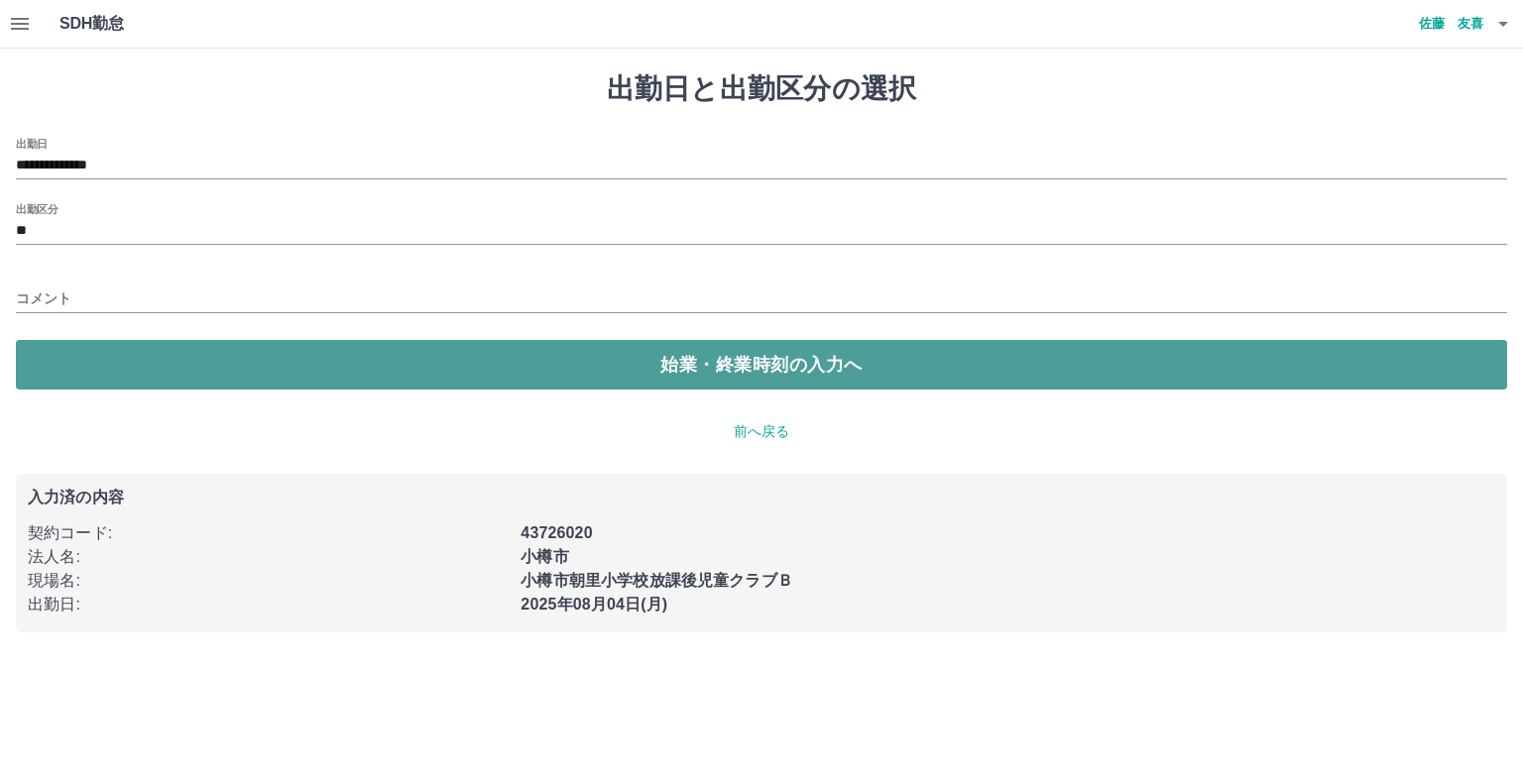 click on "始業・終業時刻の入力へ" at bounding box center (762, 365) 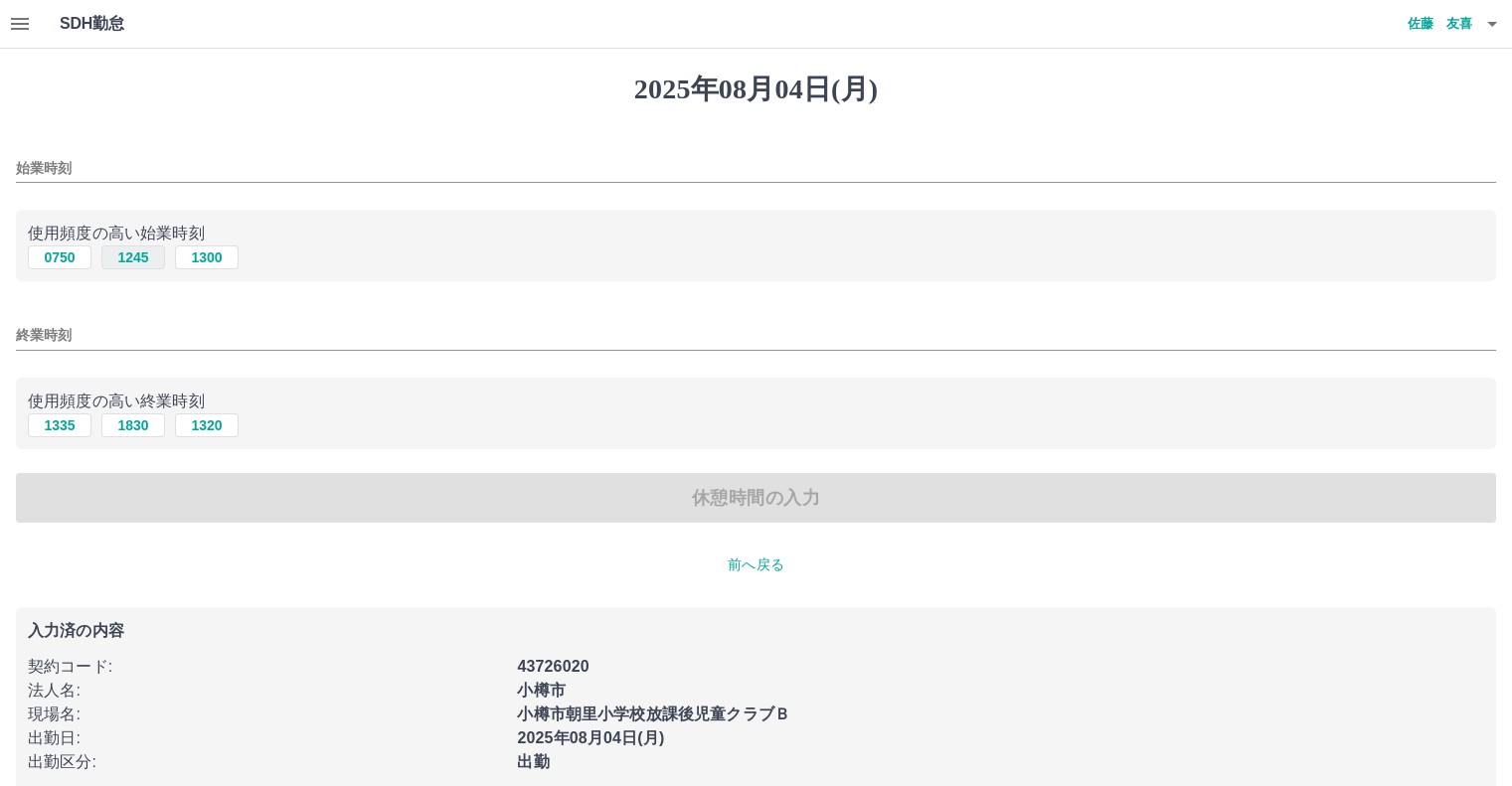 click on "1245" at bounding box center [133, 257] 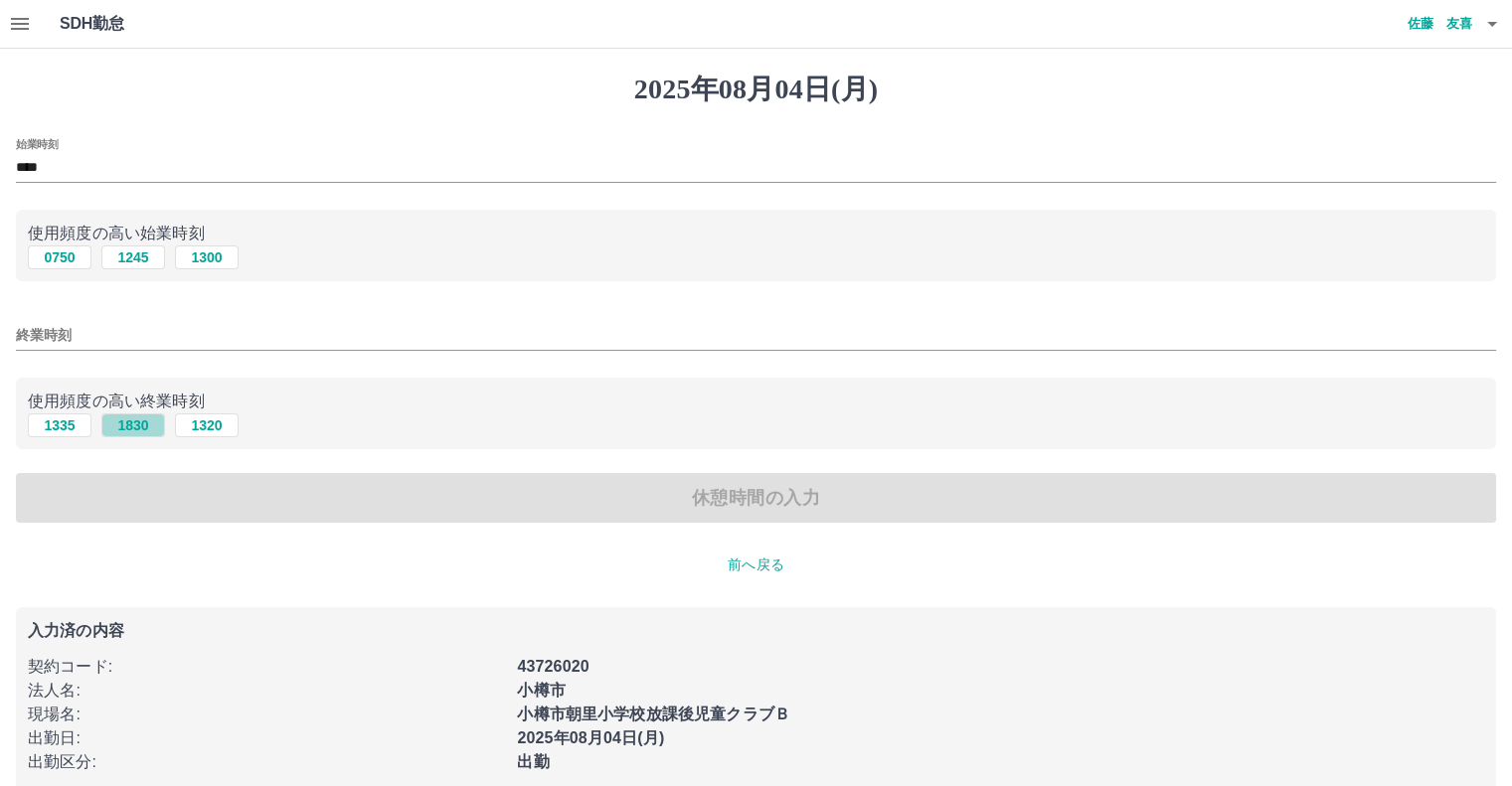 click on "1830" at bounding box center (133, 425) 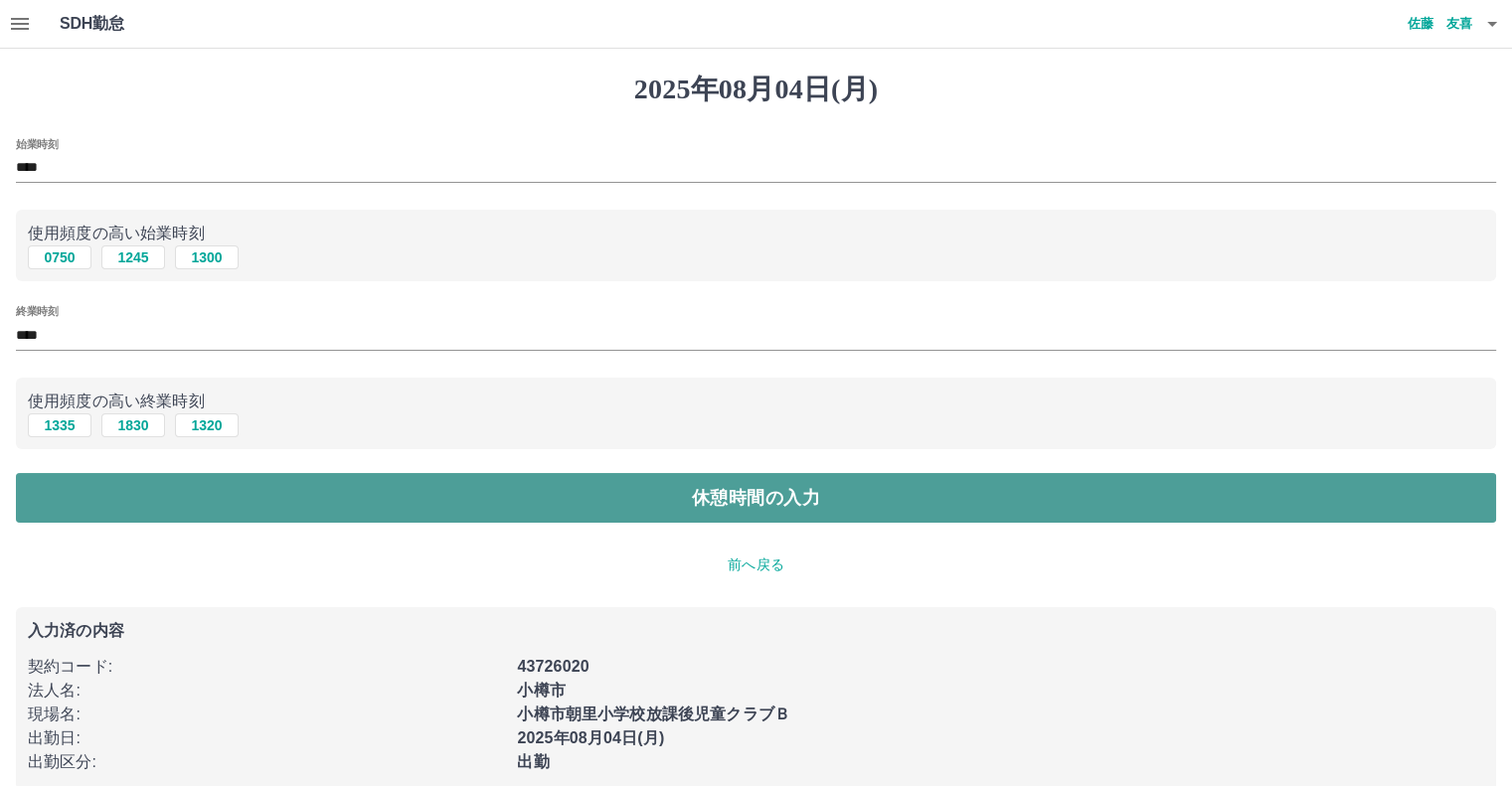 click on "休憩時間の入力" at bounding box center (756, 498) 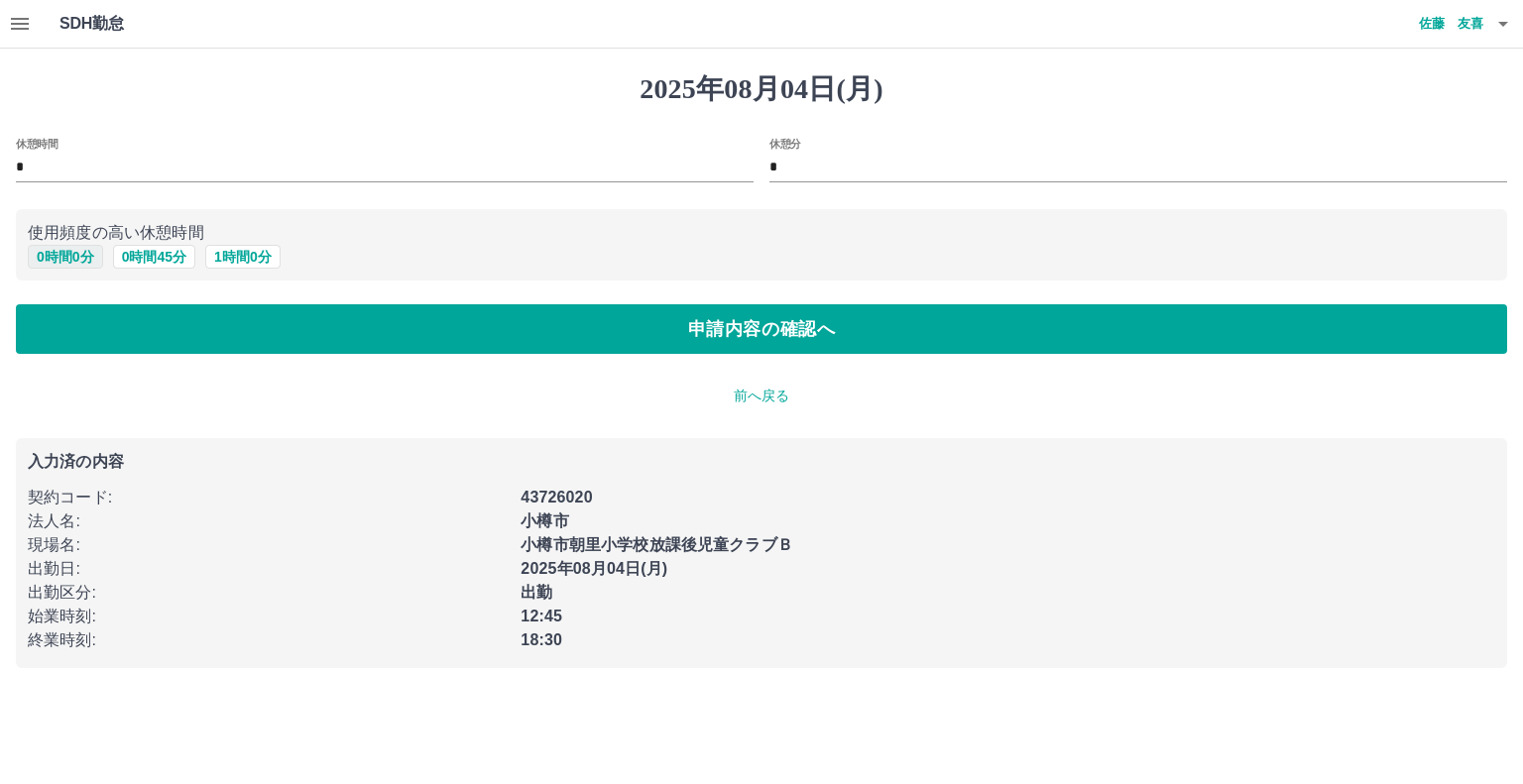 click on "0 時間 0 分" at bounding box center [65, 257] 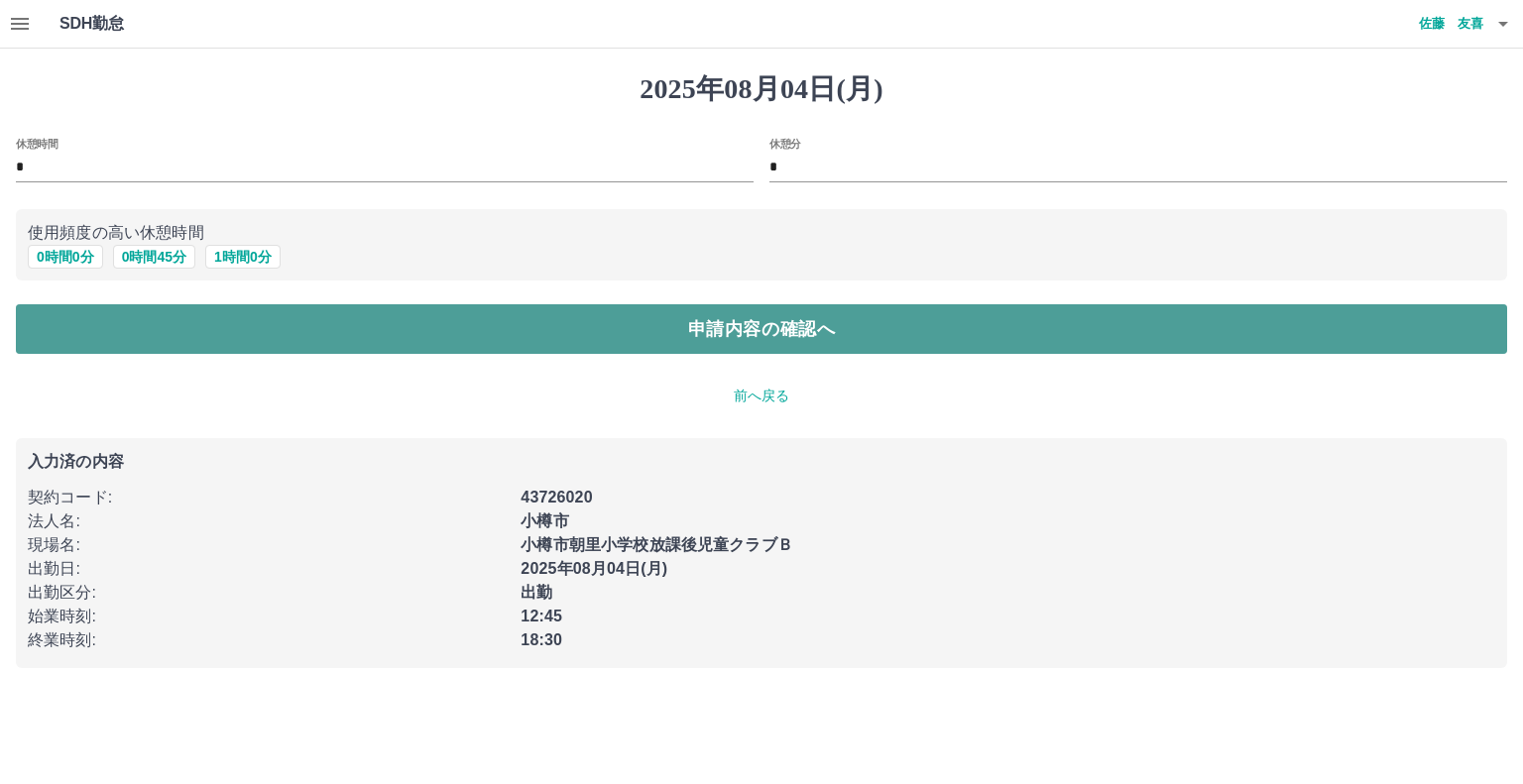 click on "申請内容の確認へ" at bounding box center [762, 329] 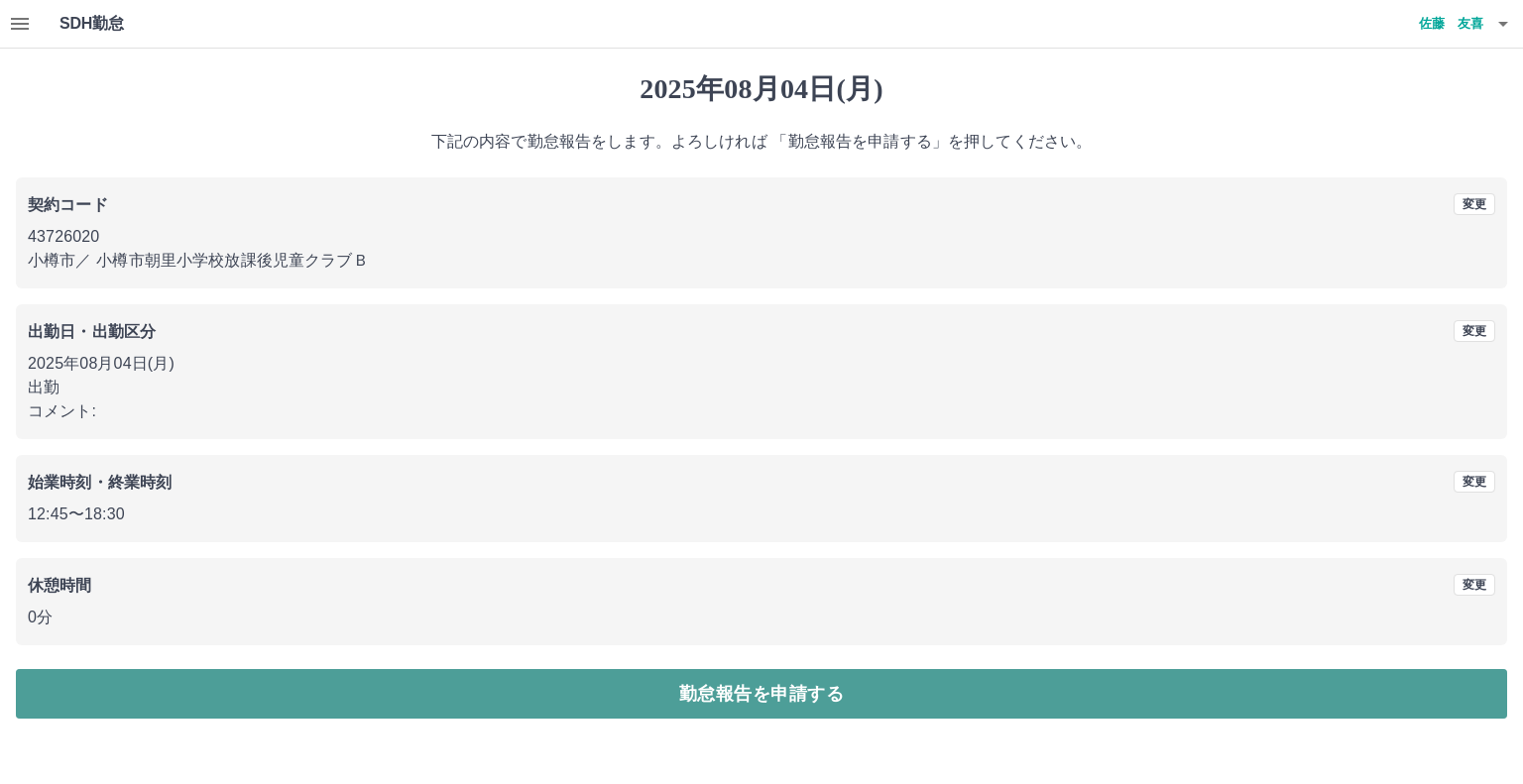 click on "勤怠報告を申請する" at bounding box center [762, 694] 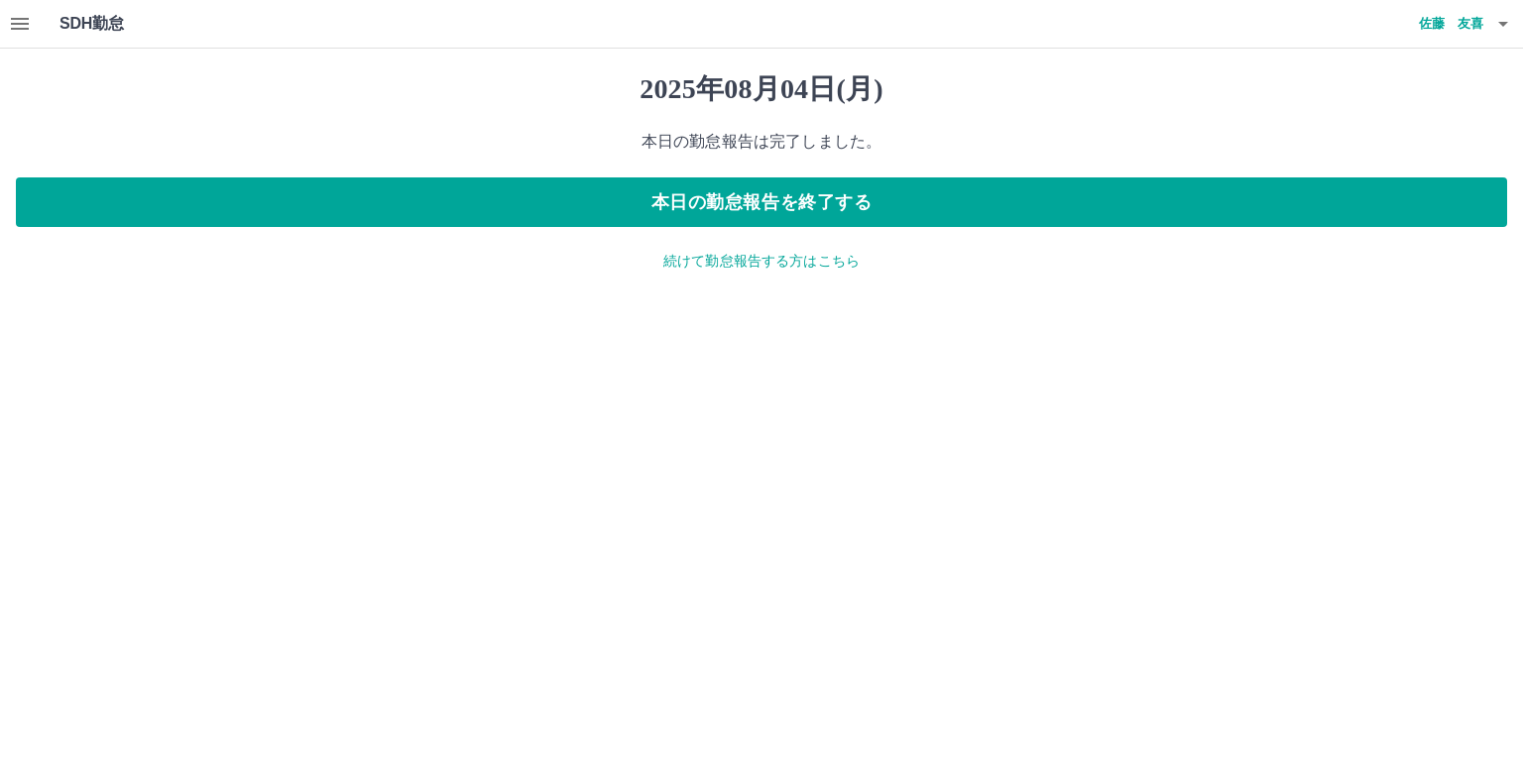 click 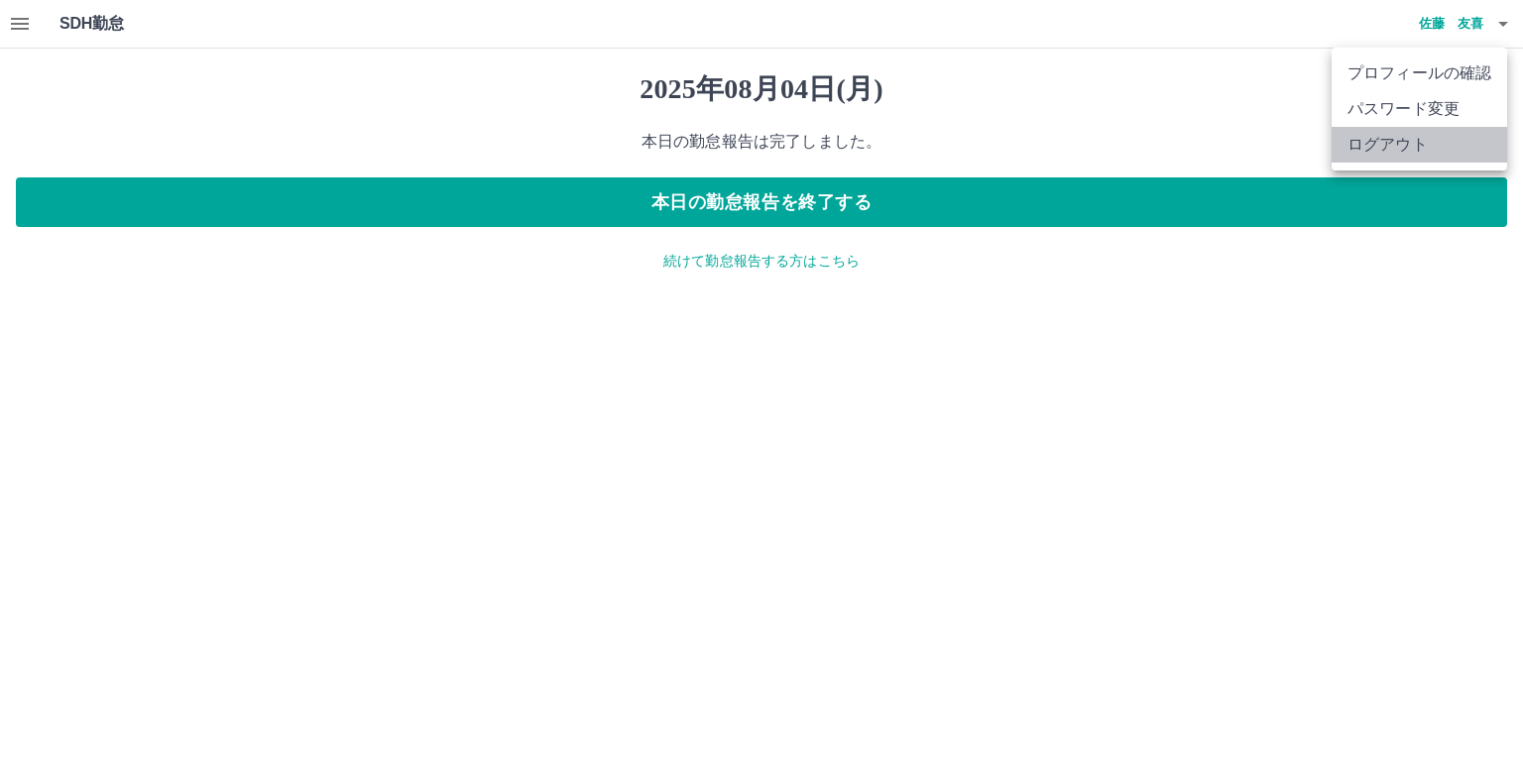 click on "ログアウト" at bounding box center [1419, 145] 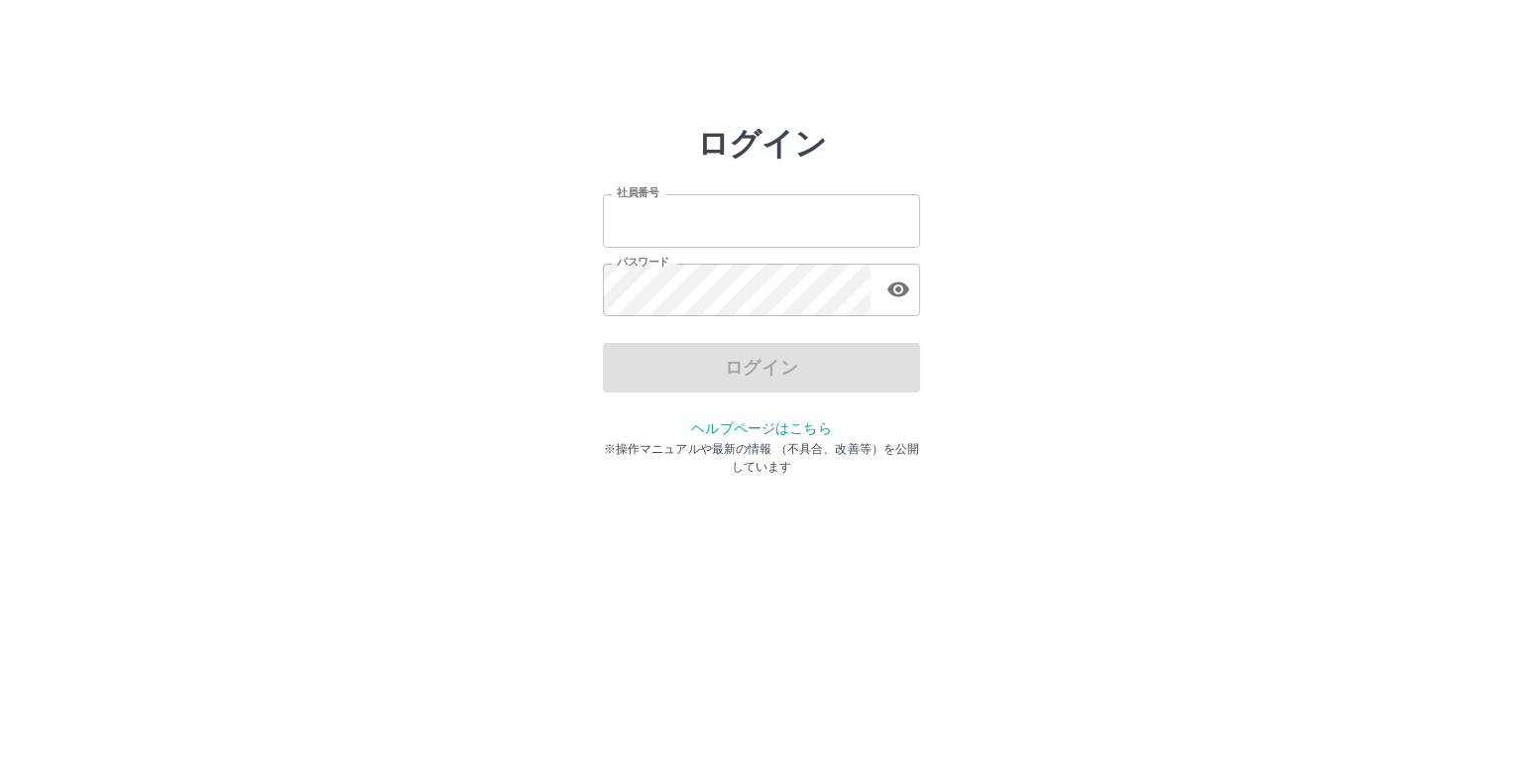 scroll, scrollTop: 0, scrollLeft: 0, axis: both 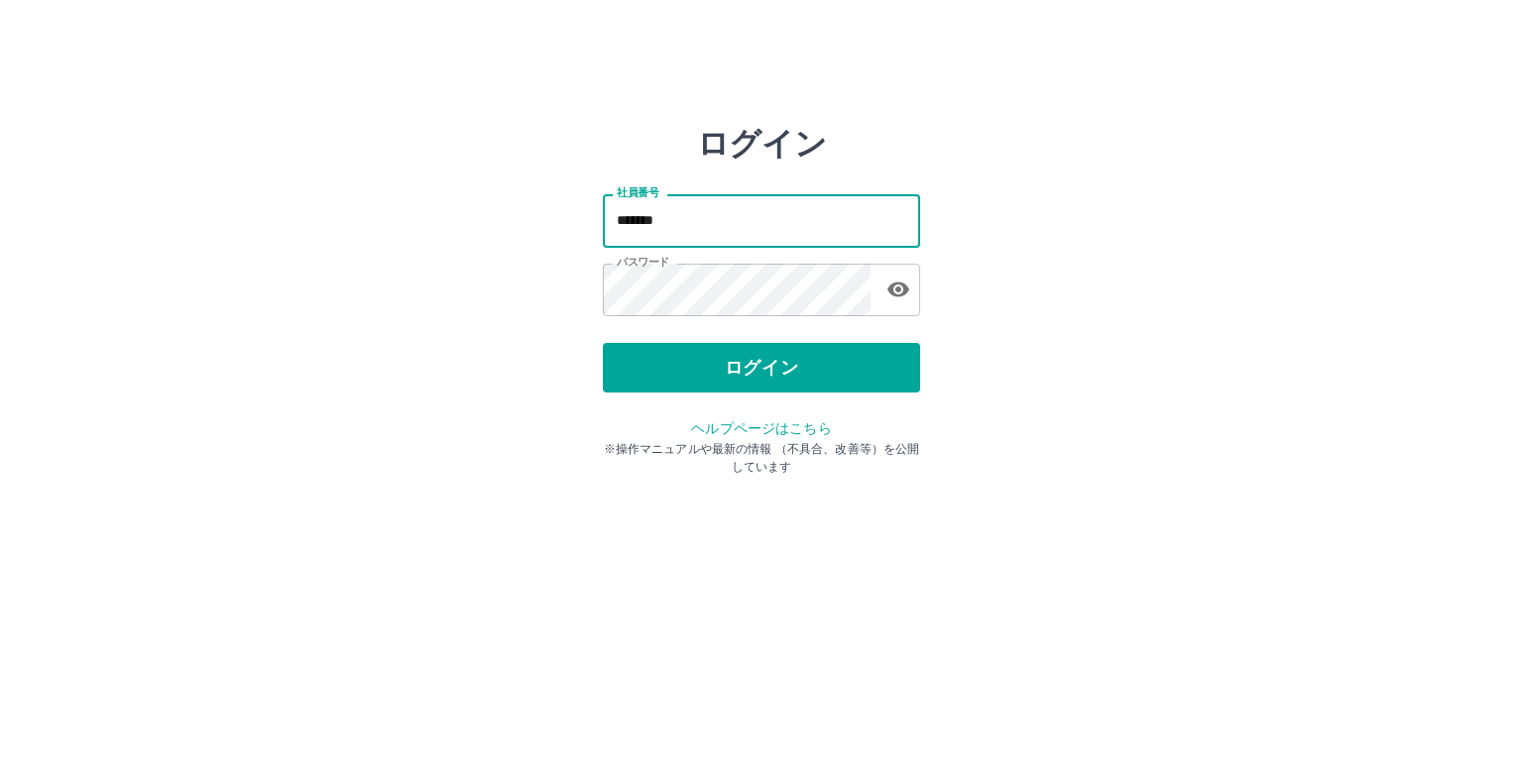 drag, startPoint x: 667, startPoint y: 219, endPoint x: 670, endPoint y: 235, distance: 16.27882 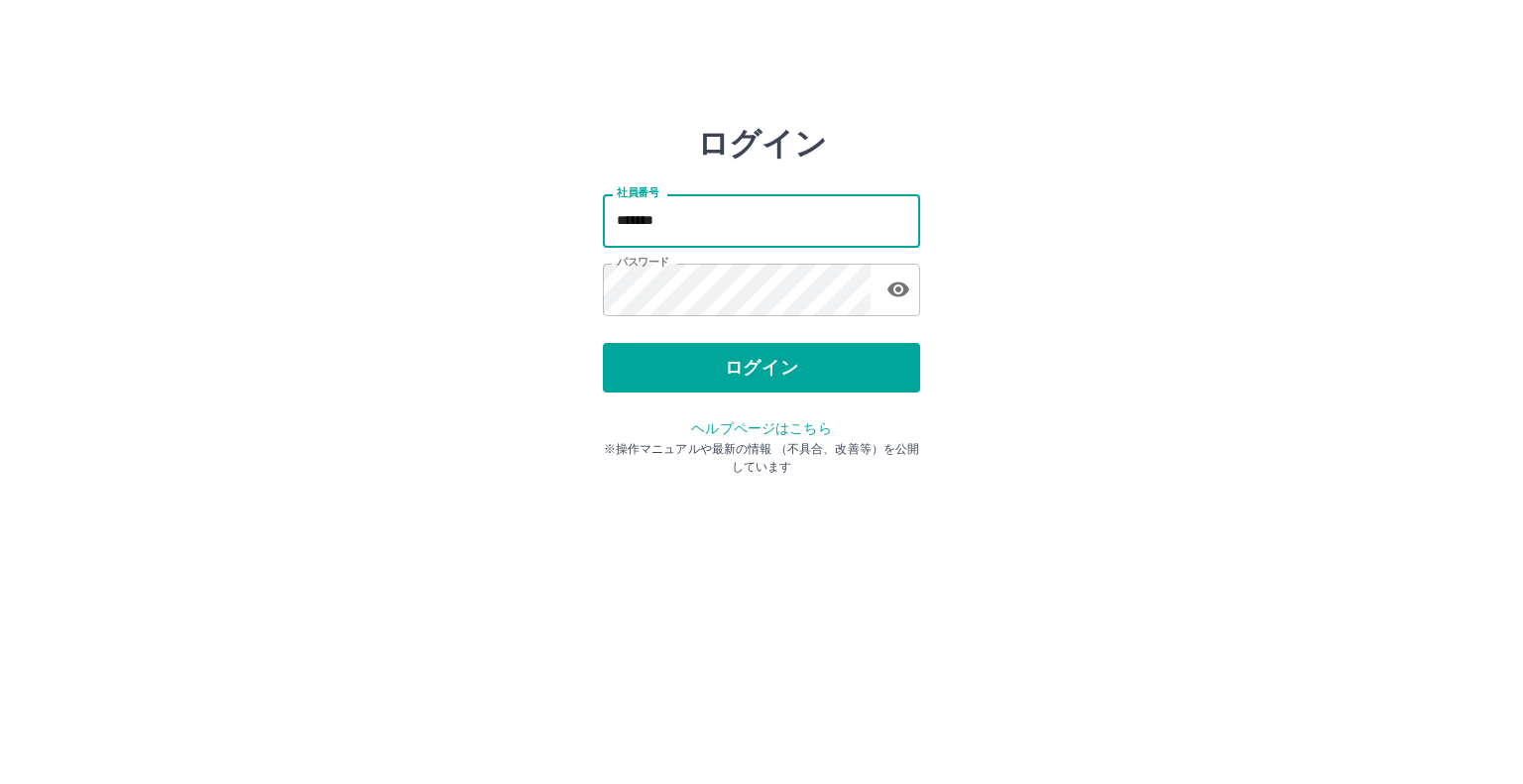 type on "*******" 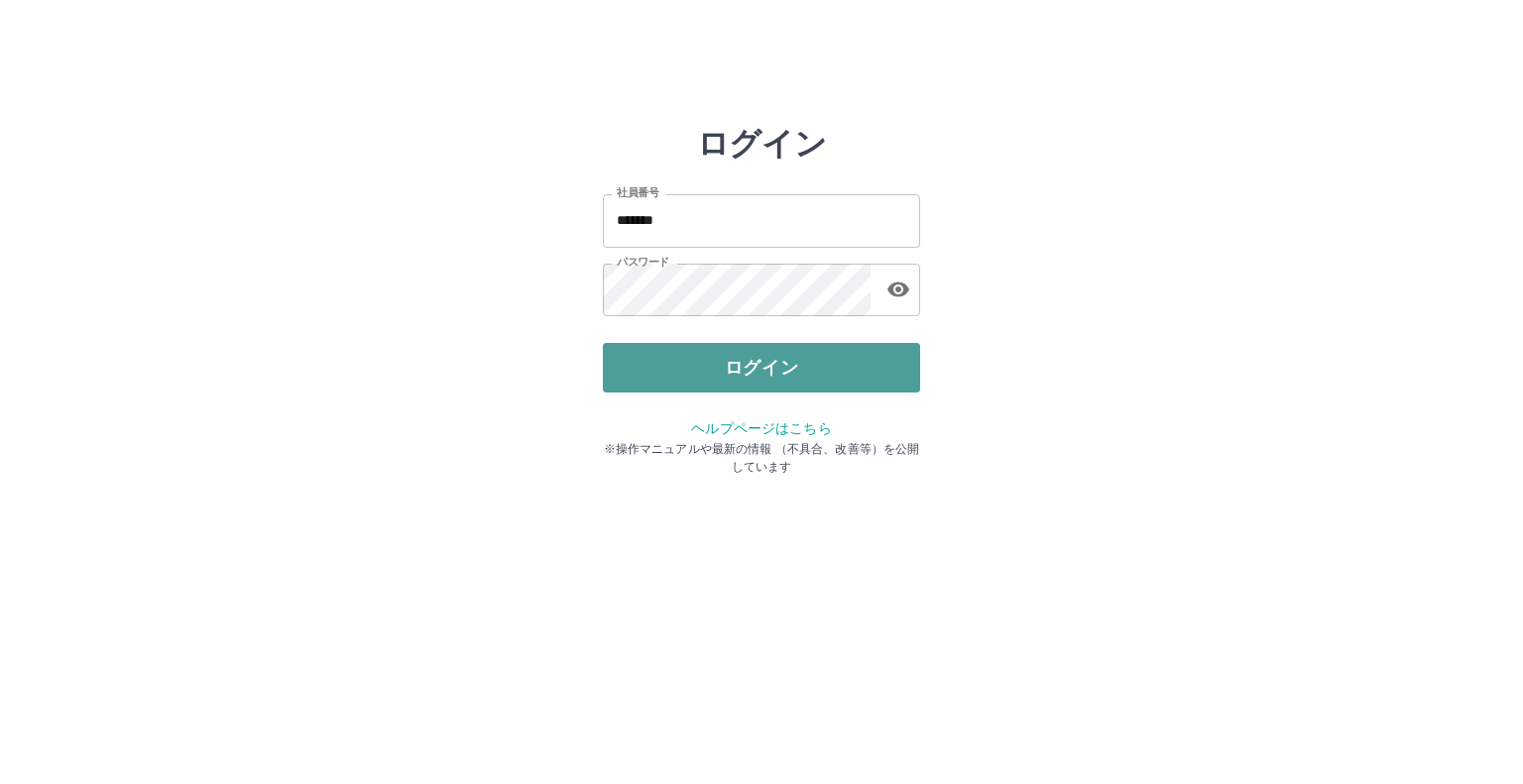 click on "ログイン" at bounding box center [762, 368] 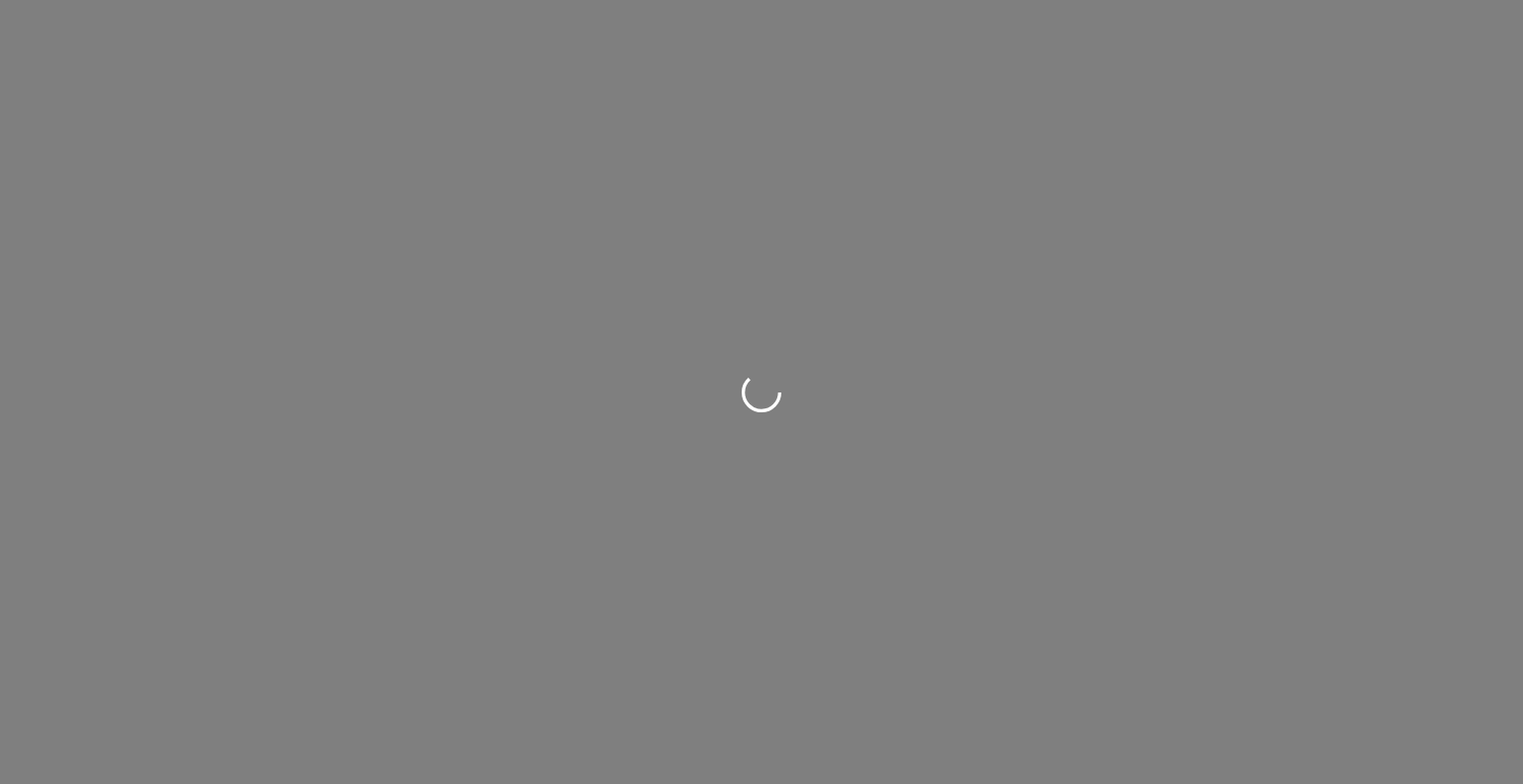 scroll, scrollTop: 0, scrollLeft: 0, axis: both 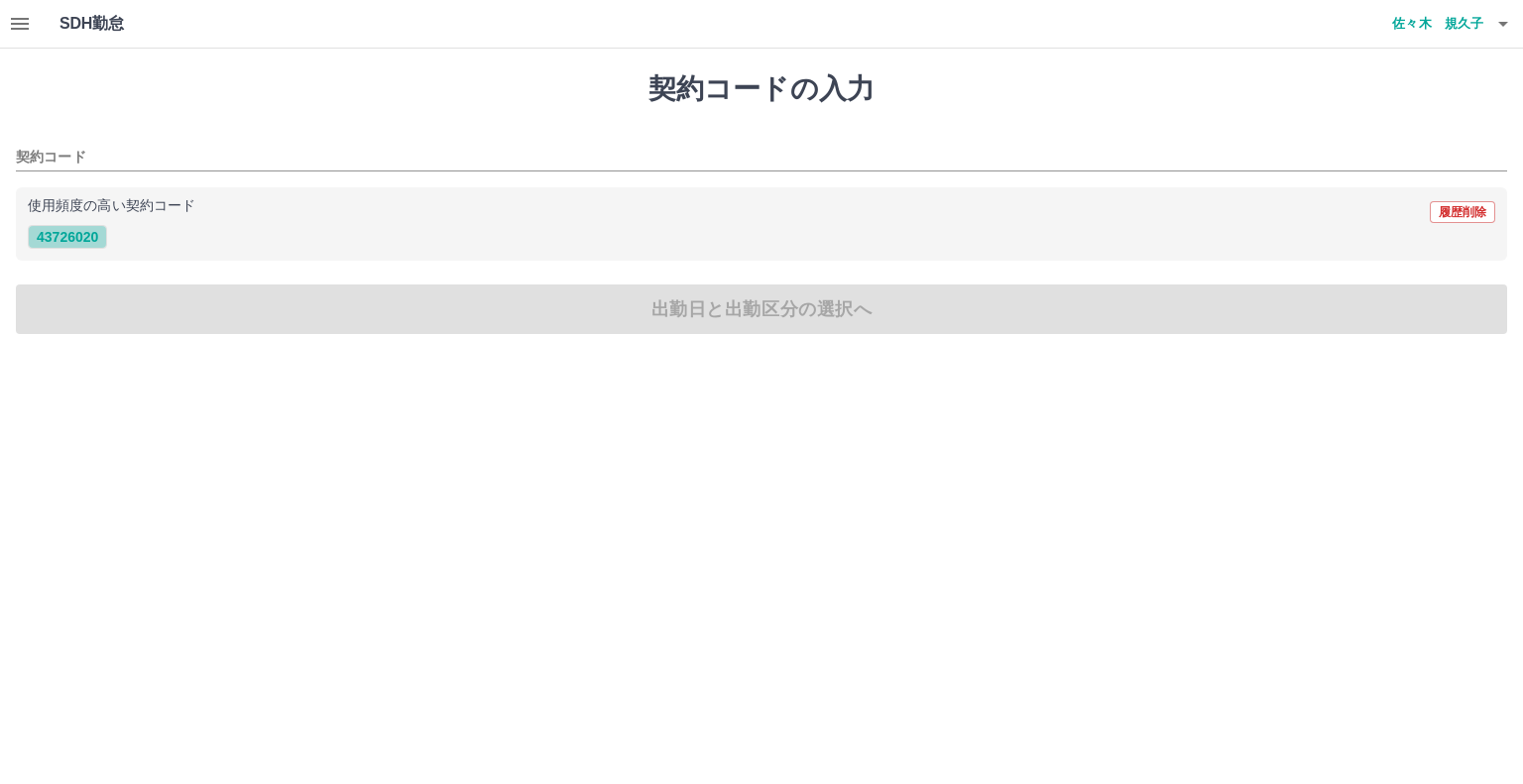 click on "43726020" at bounding box center (67, 237) 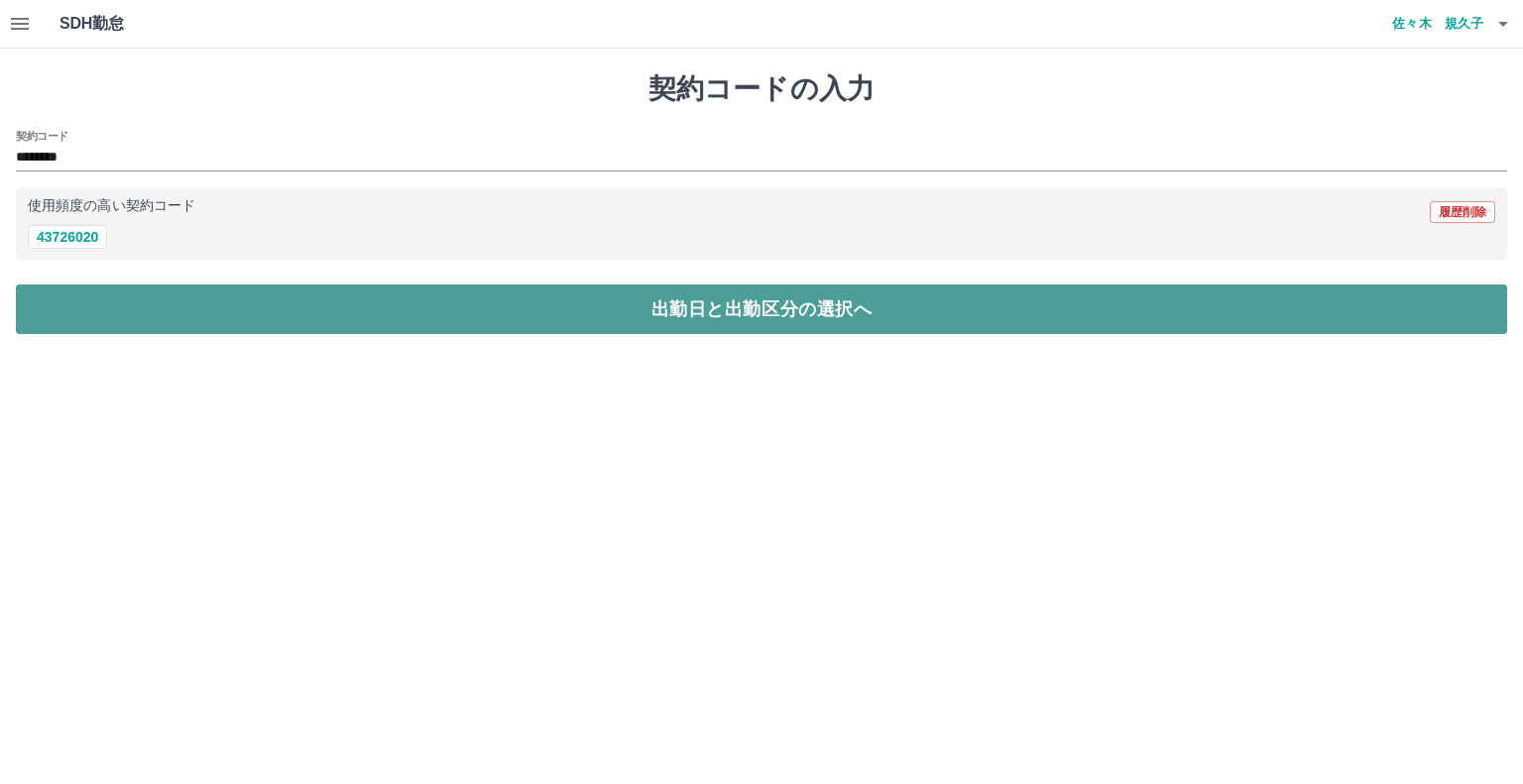 click on "出勤日と出勤区分の選択へ" at bounding box center (762, 309) 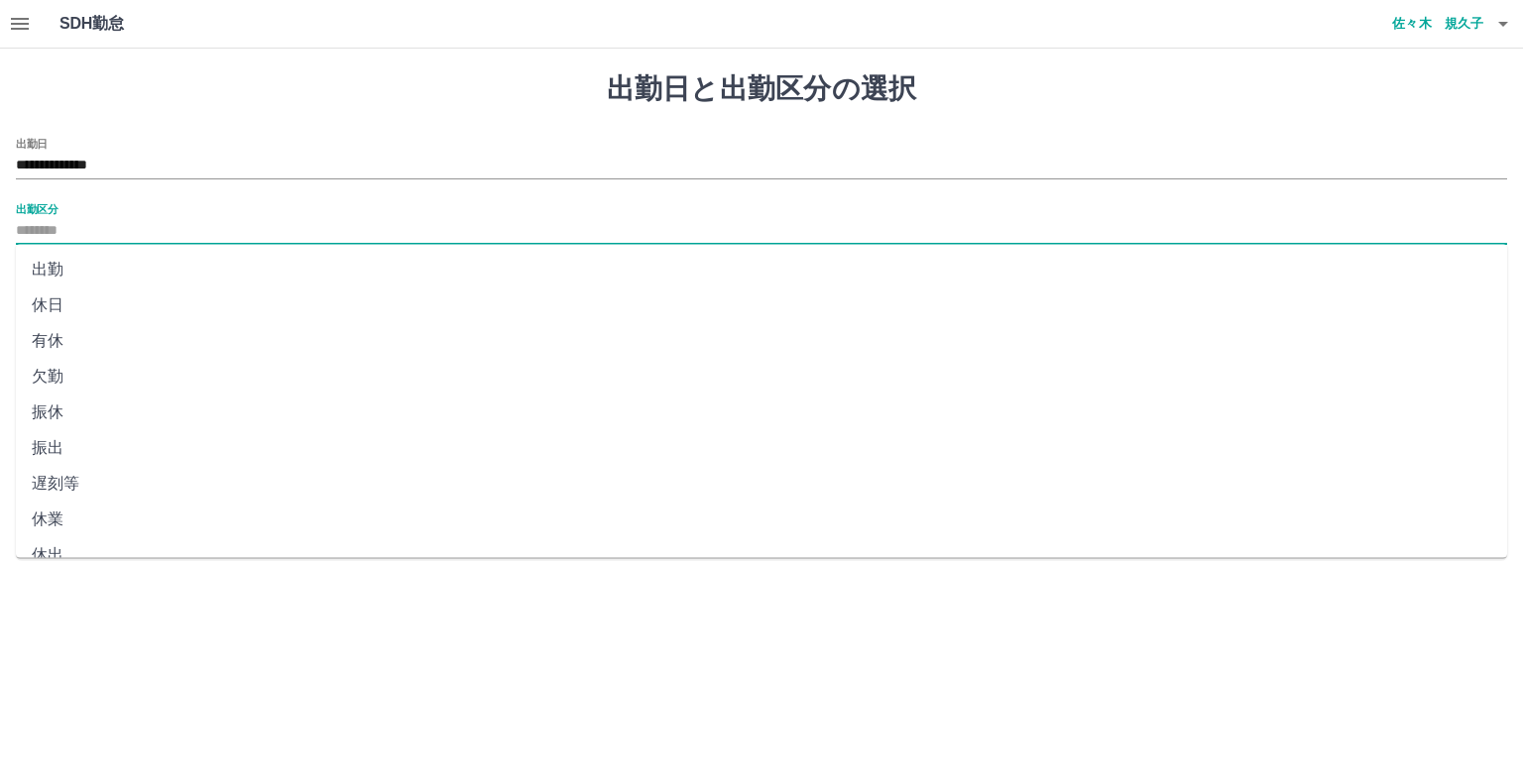click on "出勤区分" at bounding box center [762, 231] 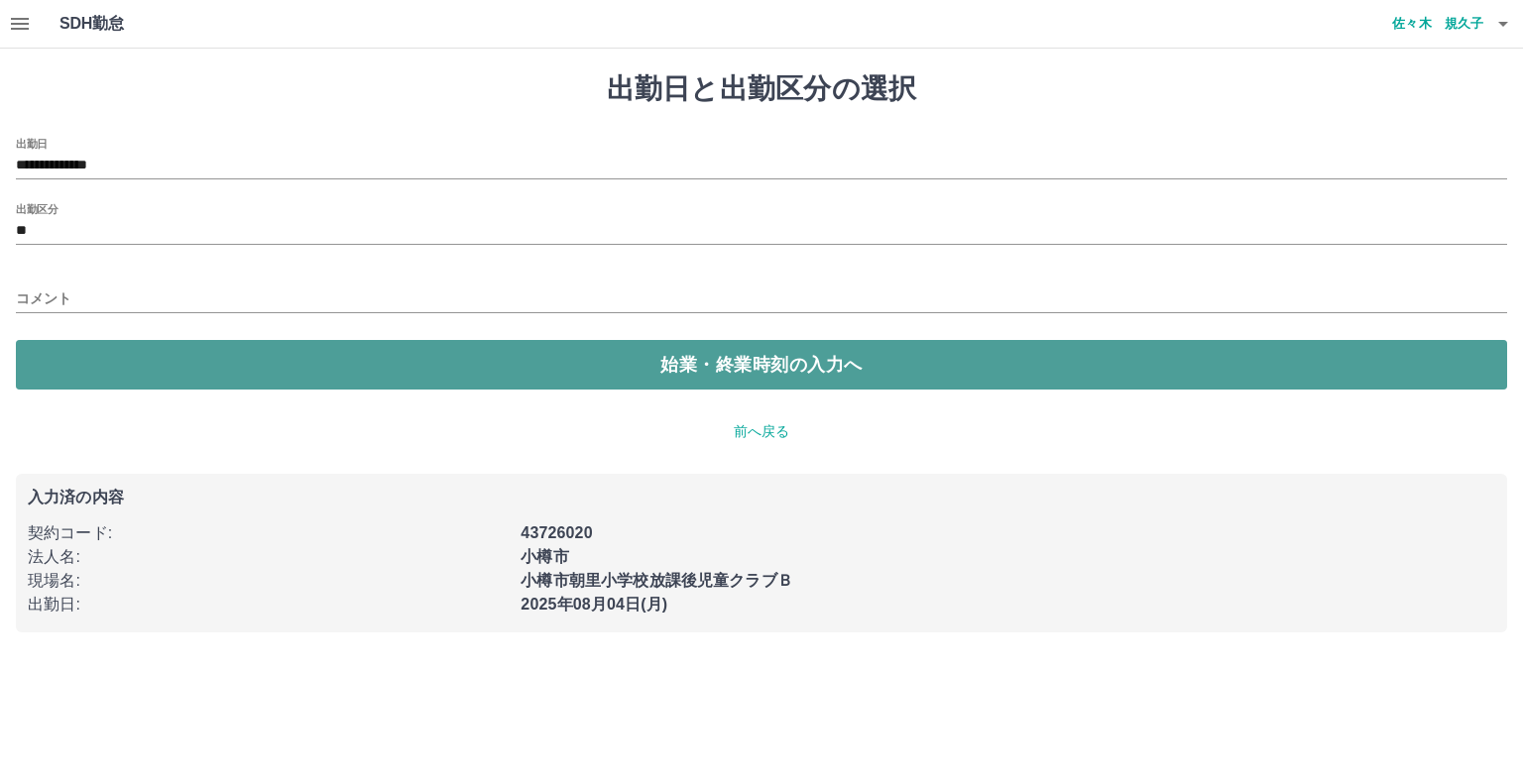 click on "始業・終業時刻の入力へ" at bounding box center (762, 365) 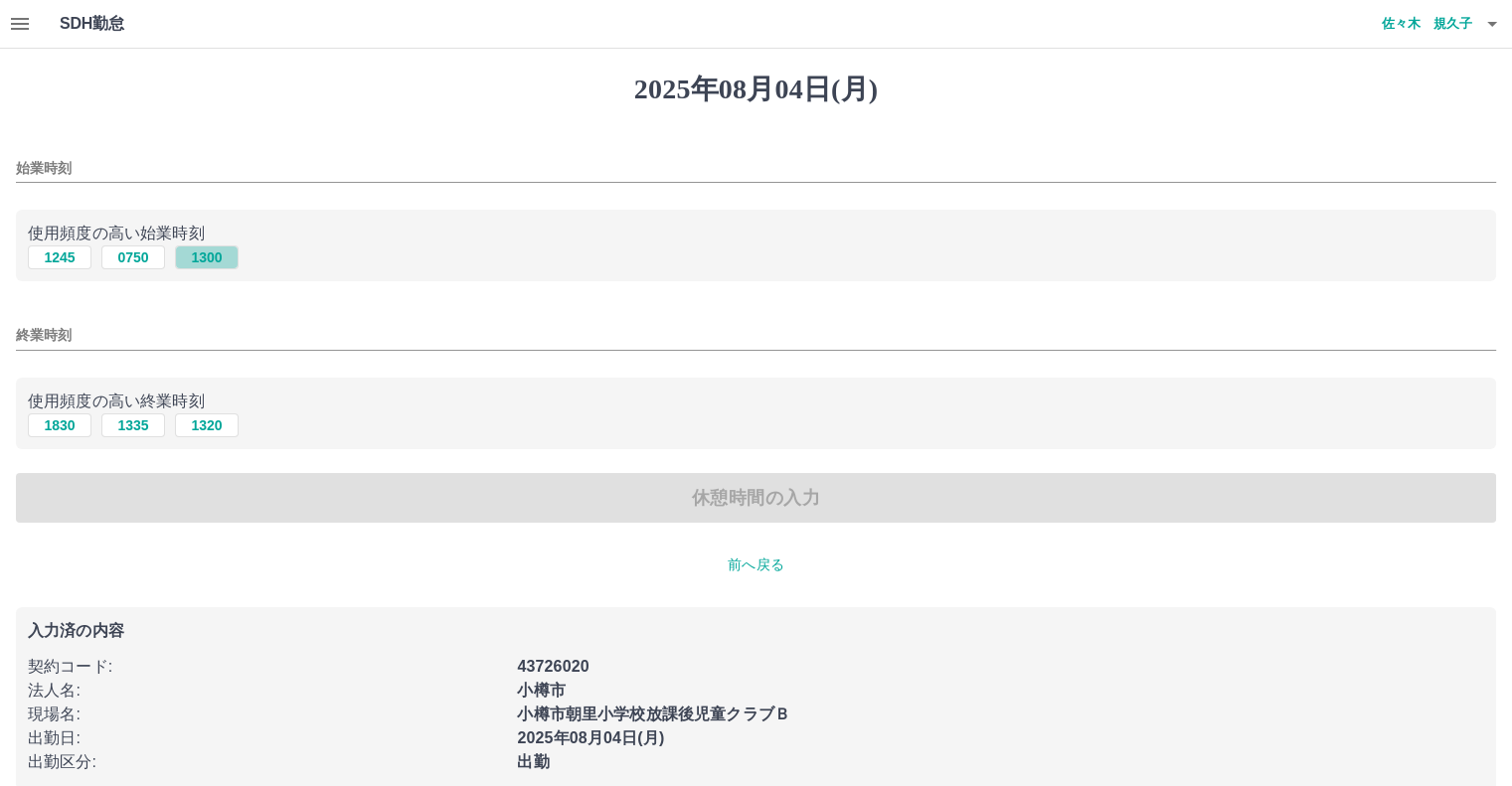 click on "1300" at bounding box center [207, 257] 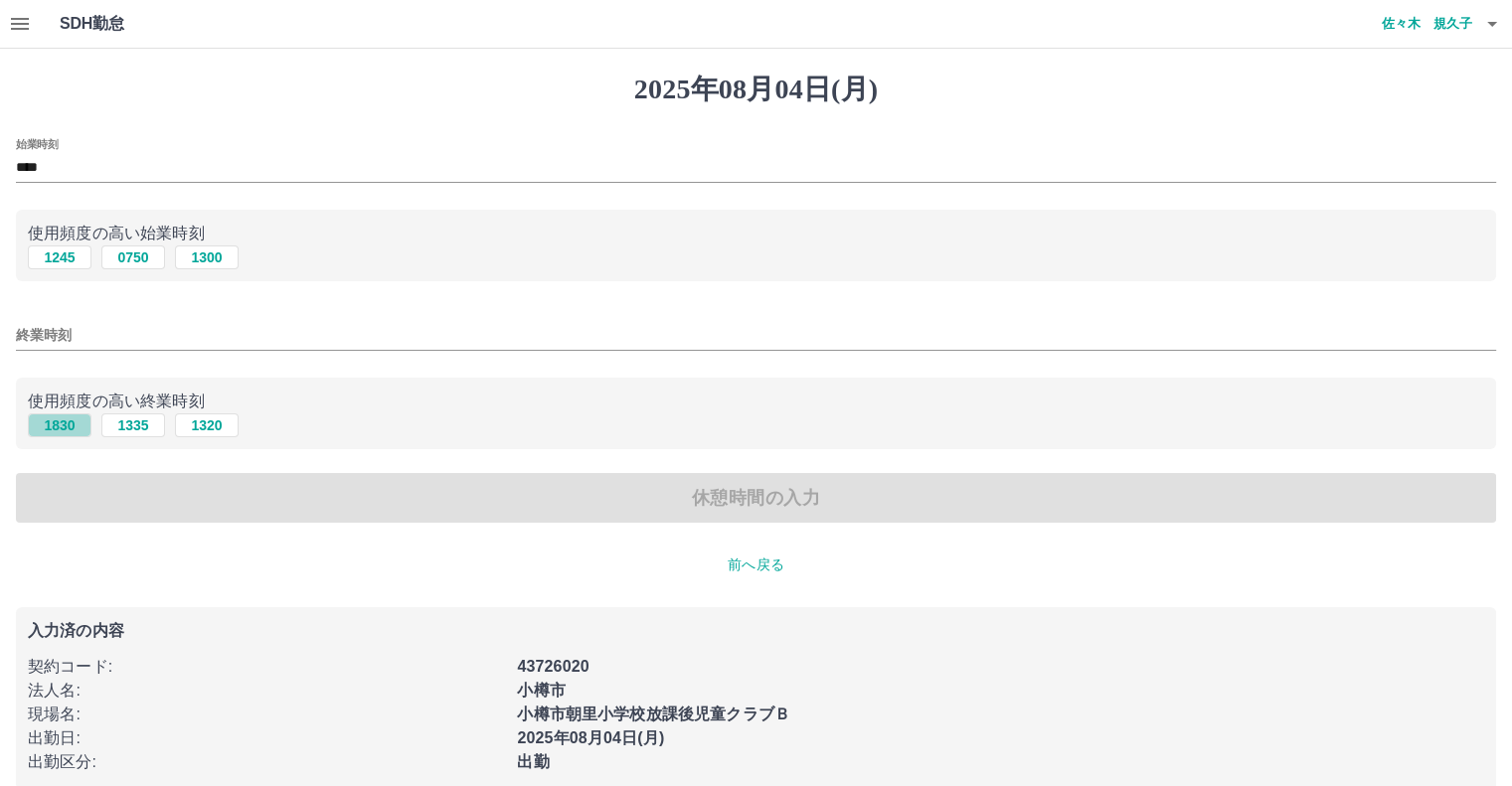 click on "1830" at bounding box center (60, 425) 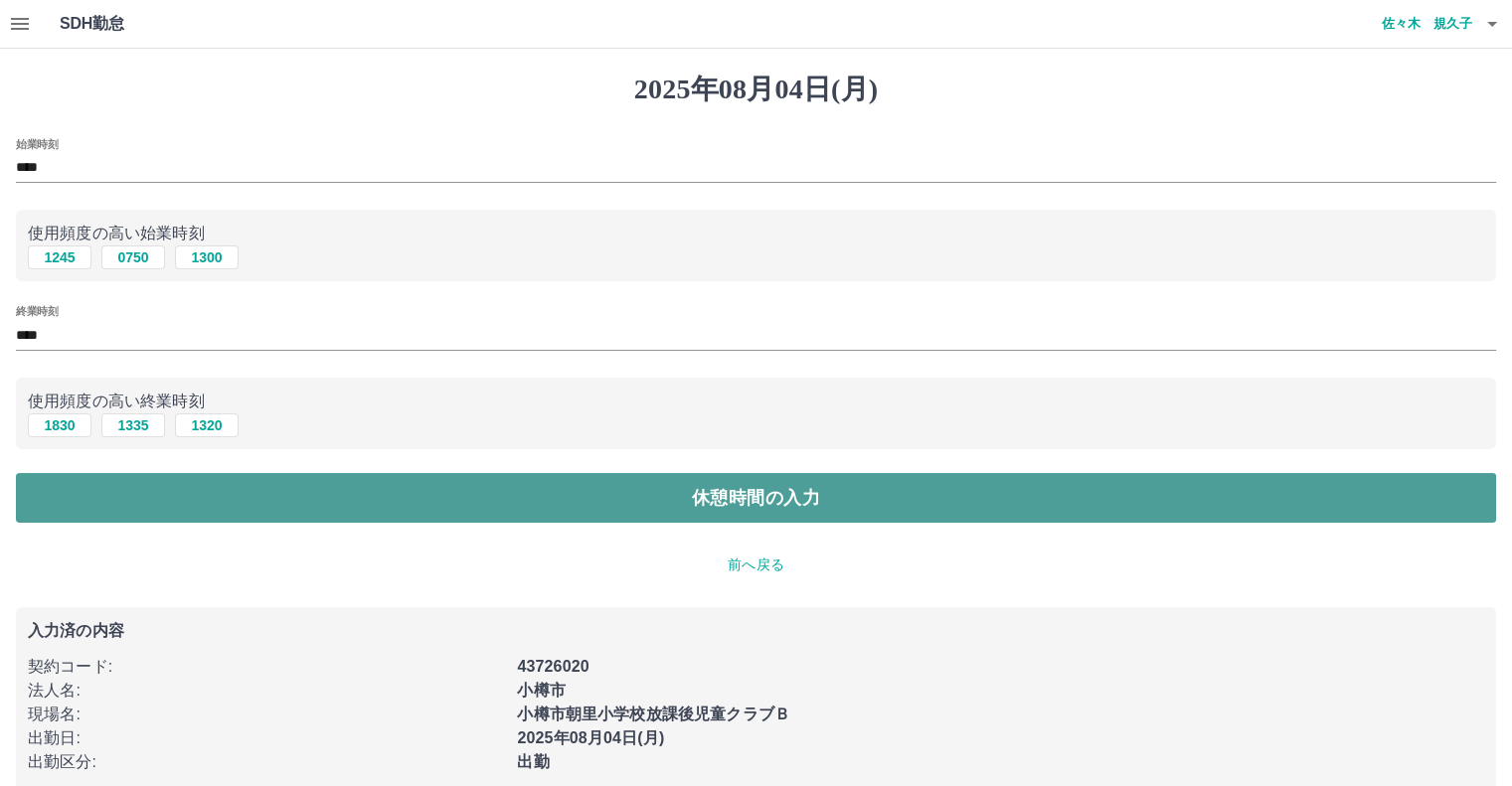 click on "休憩時間の入力" at bounding box center [756, 498] 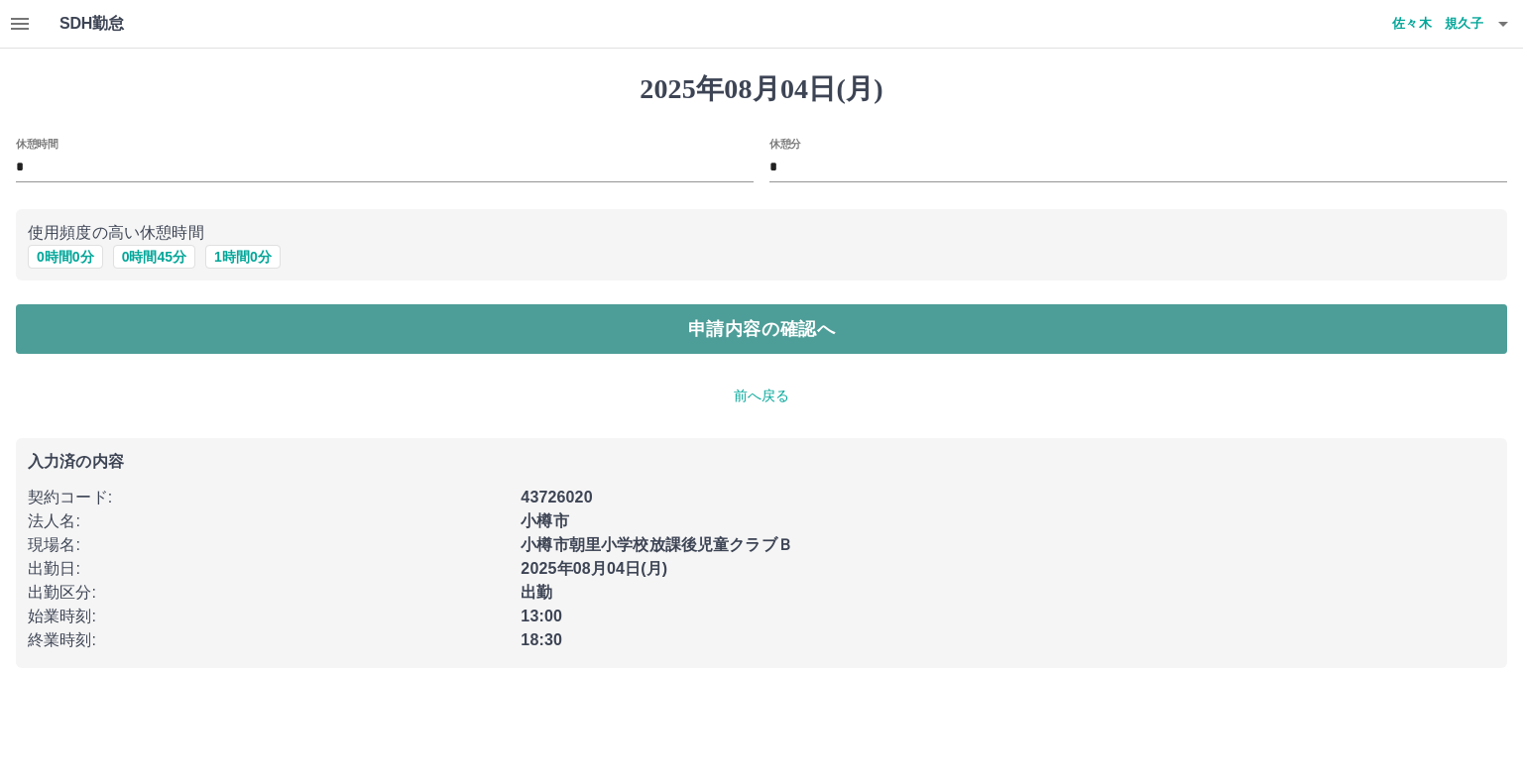 click on "申請内容の確認へ" at bounding box center (762, 329) 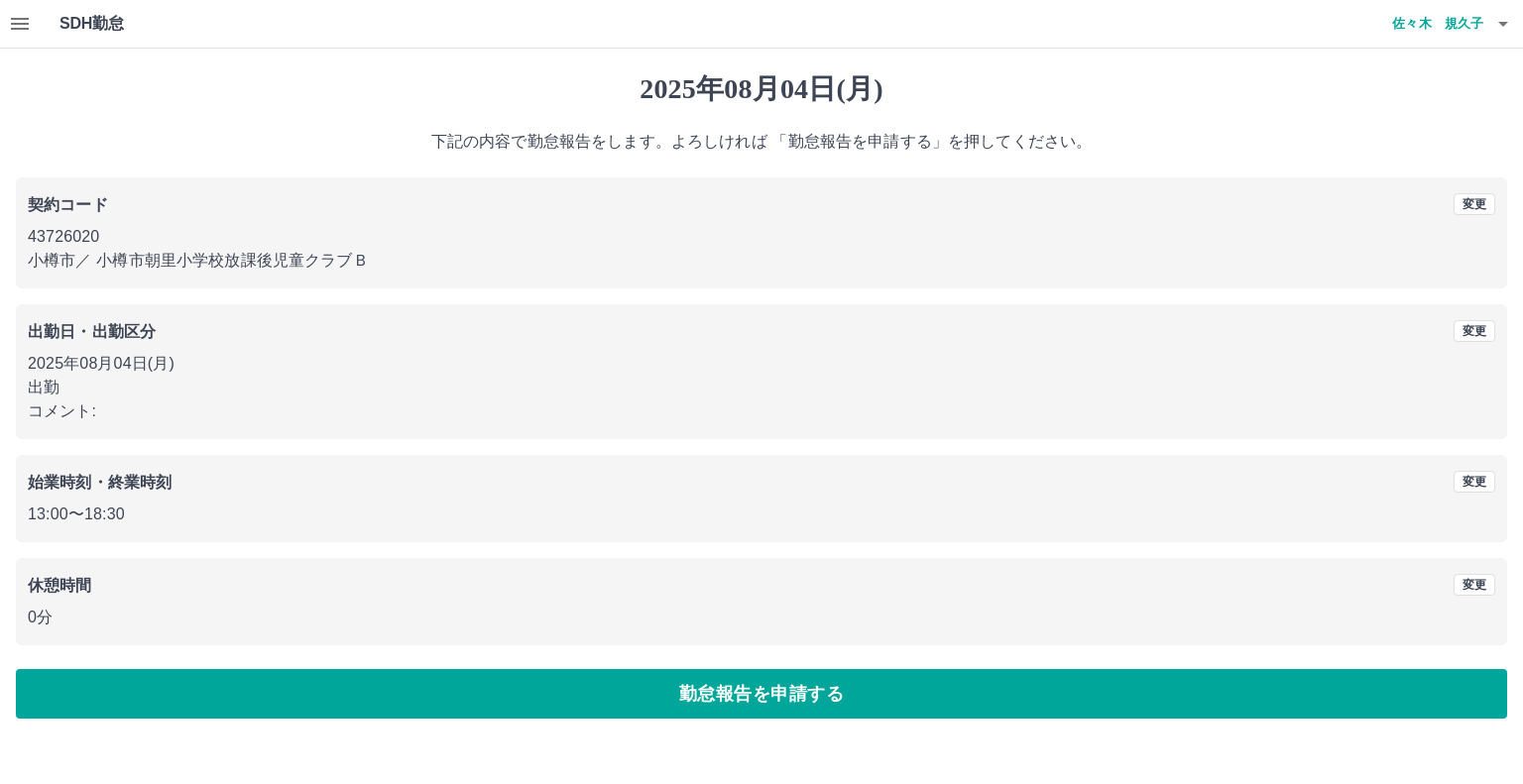 click on "コメント:" at bounding box center [762, 411] 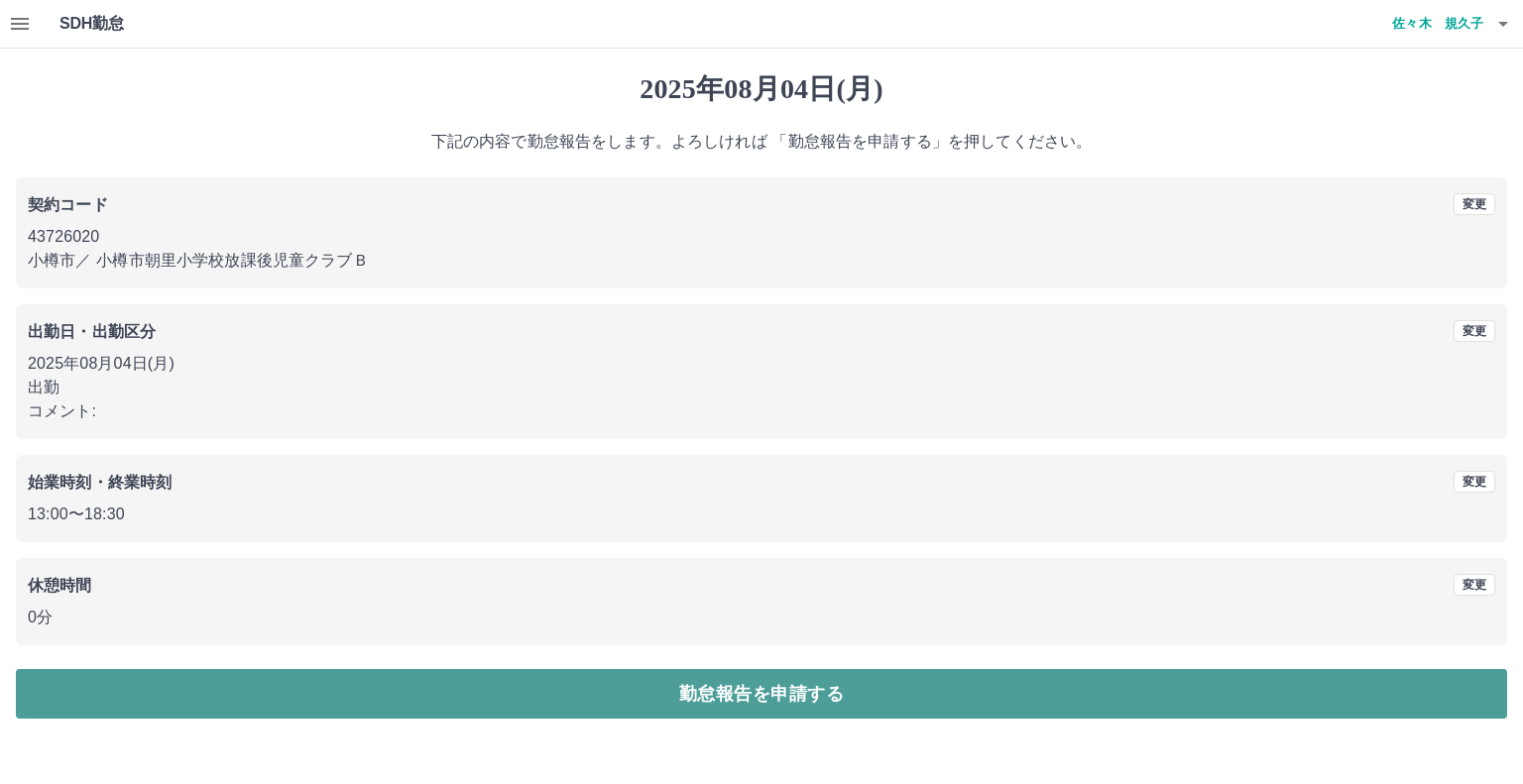 click on "勤怠報告を申請する" at bounding box center [762, 694] 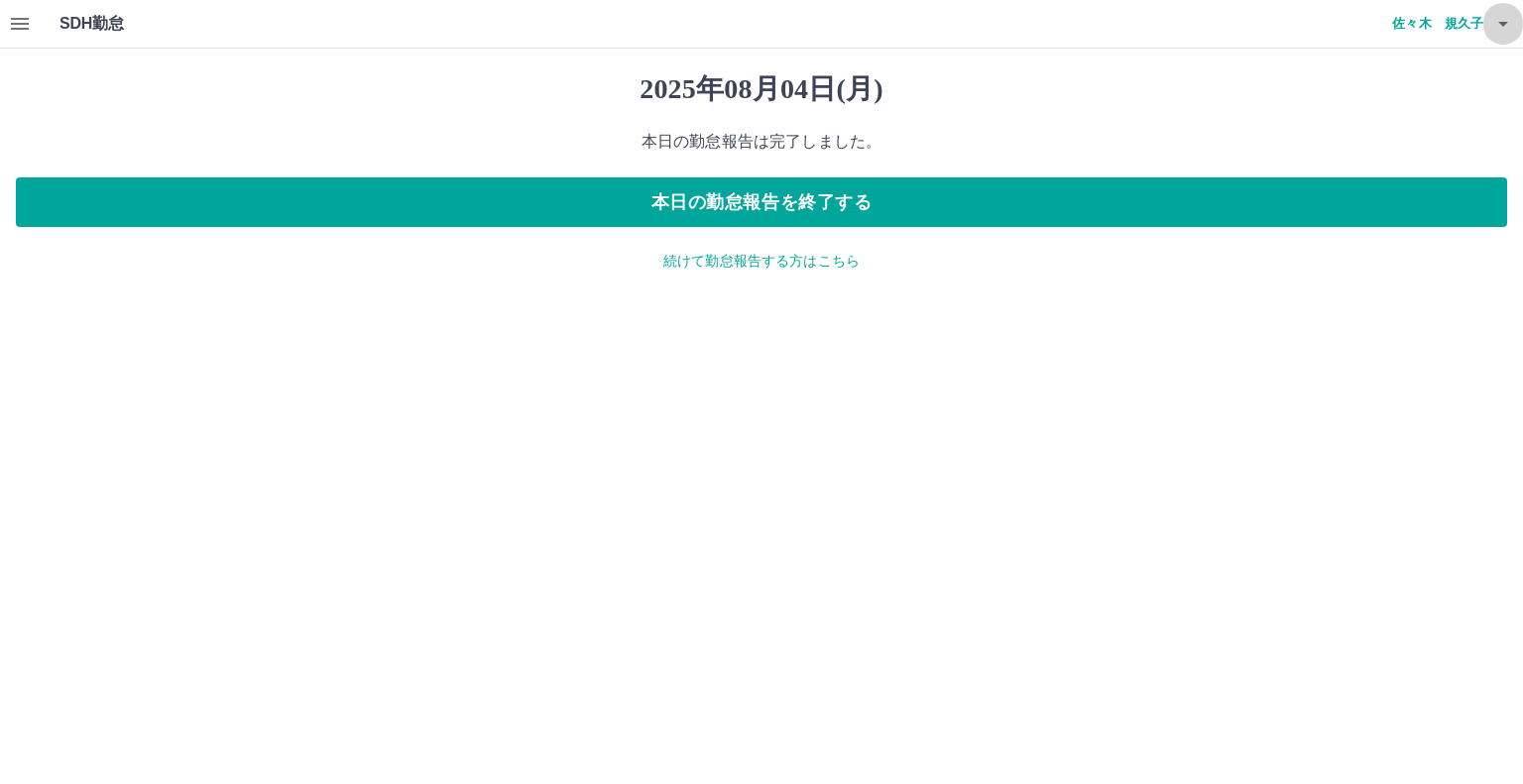 click 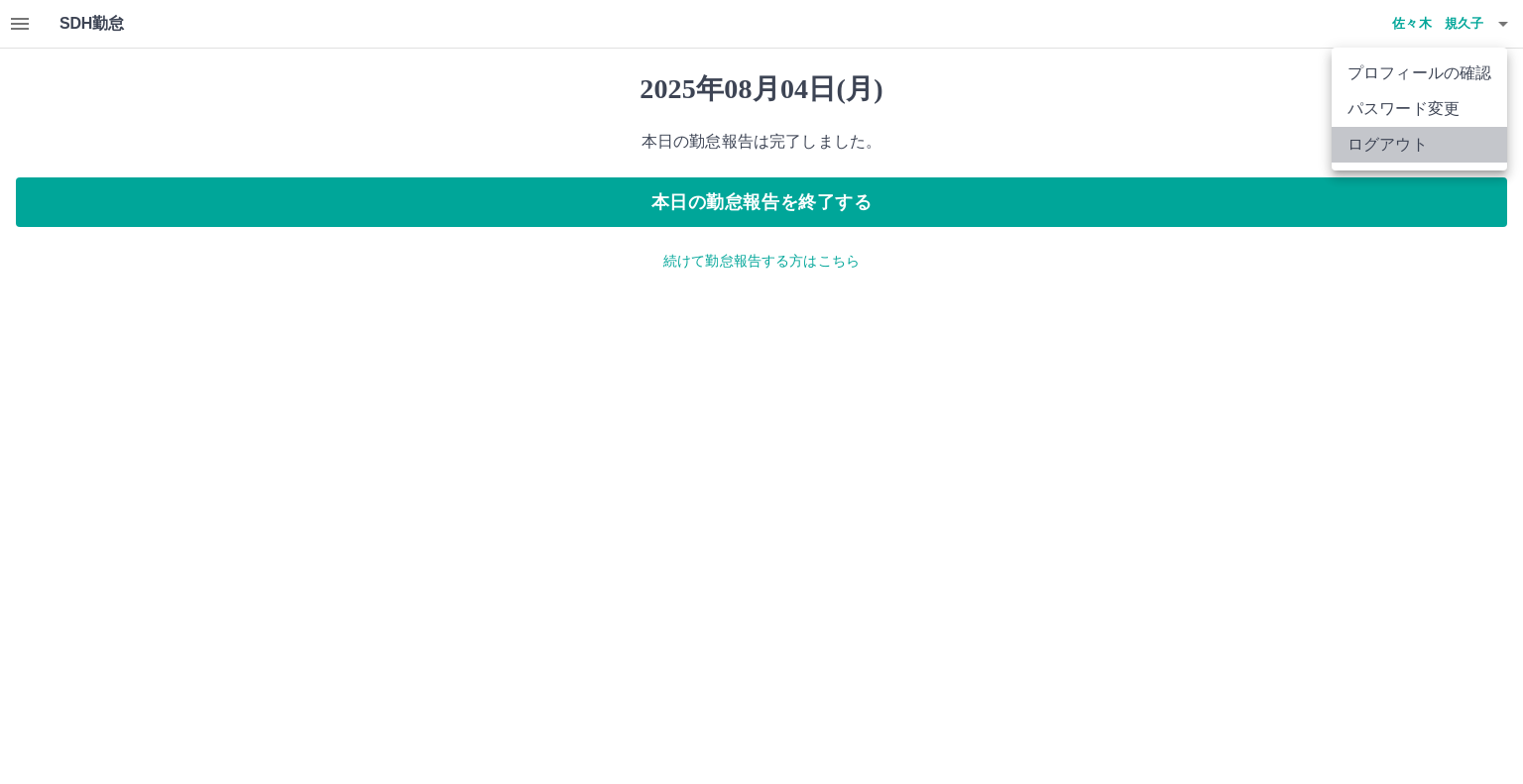 click on "ログアウト" at bounding box center [1419, 145] 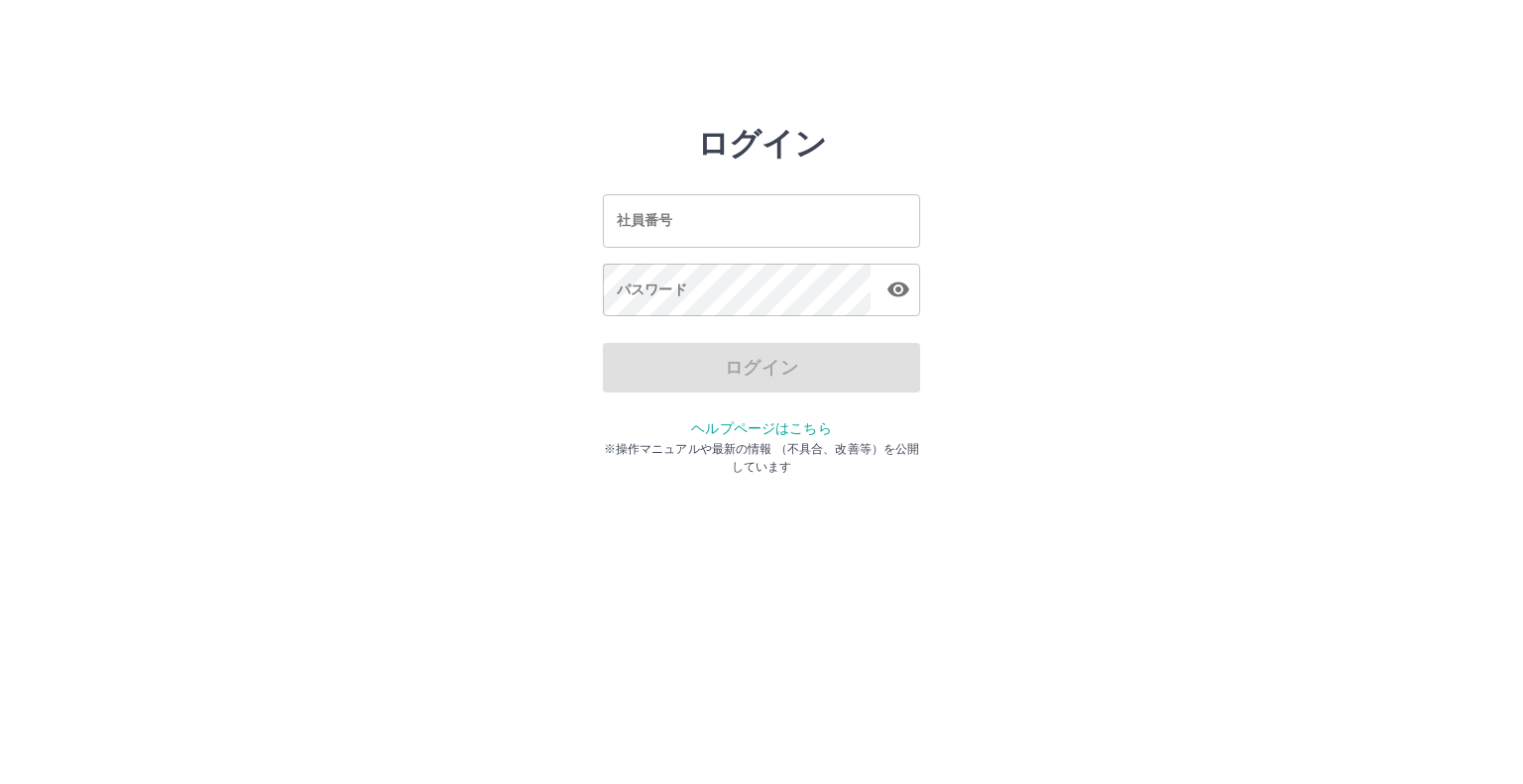 scroll, scrollTop: 0, scrollLeft: 0, axis: both 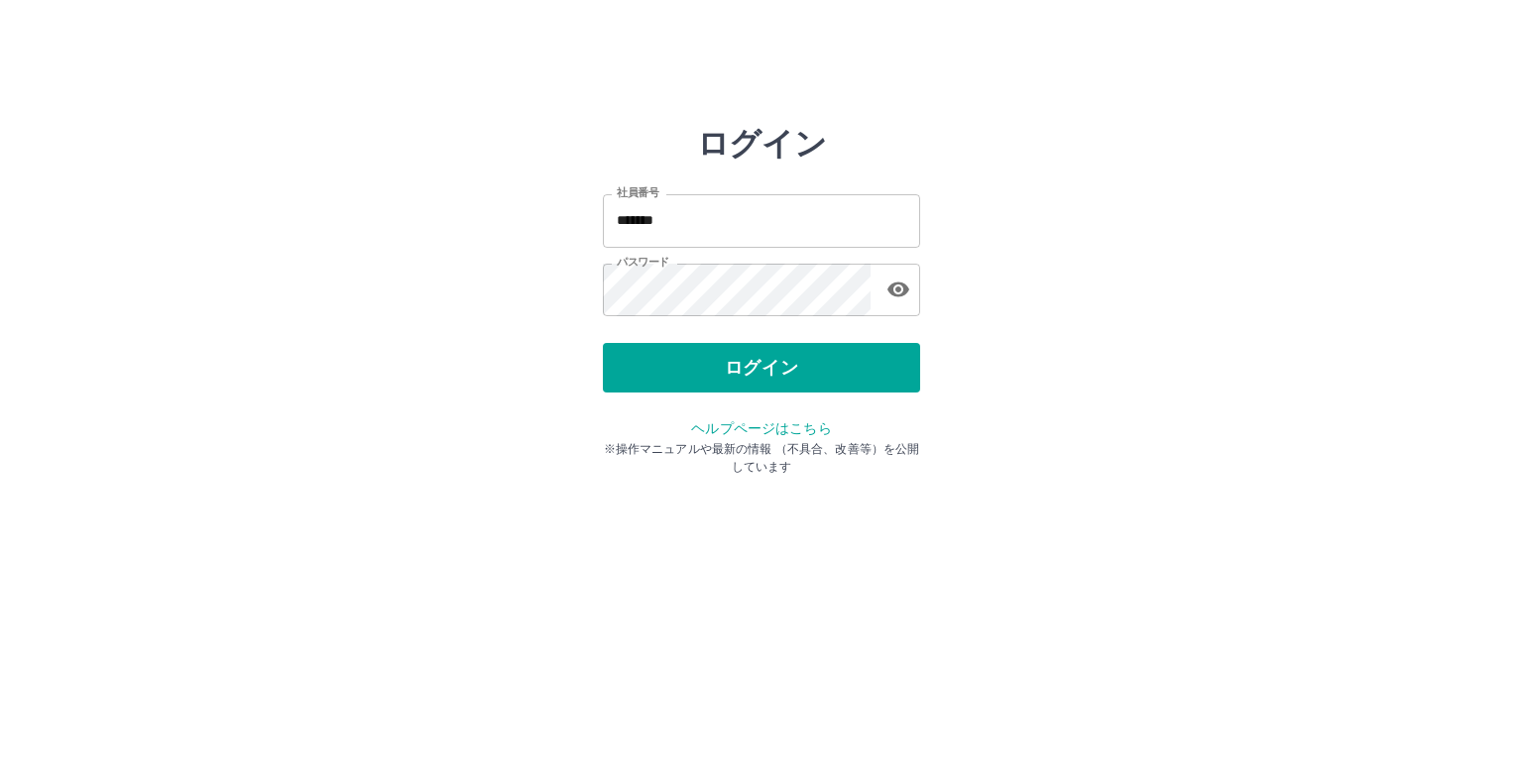 drag, startPoint x: 165, startPoint y: 633, endPoint x: 0, endPoint y: 289, distance: 381.5246 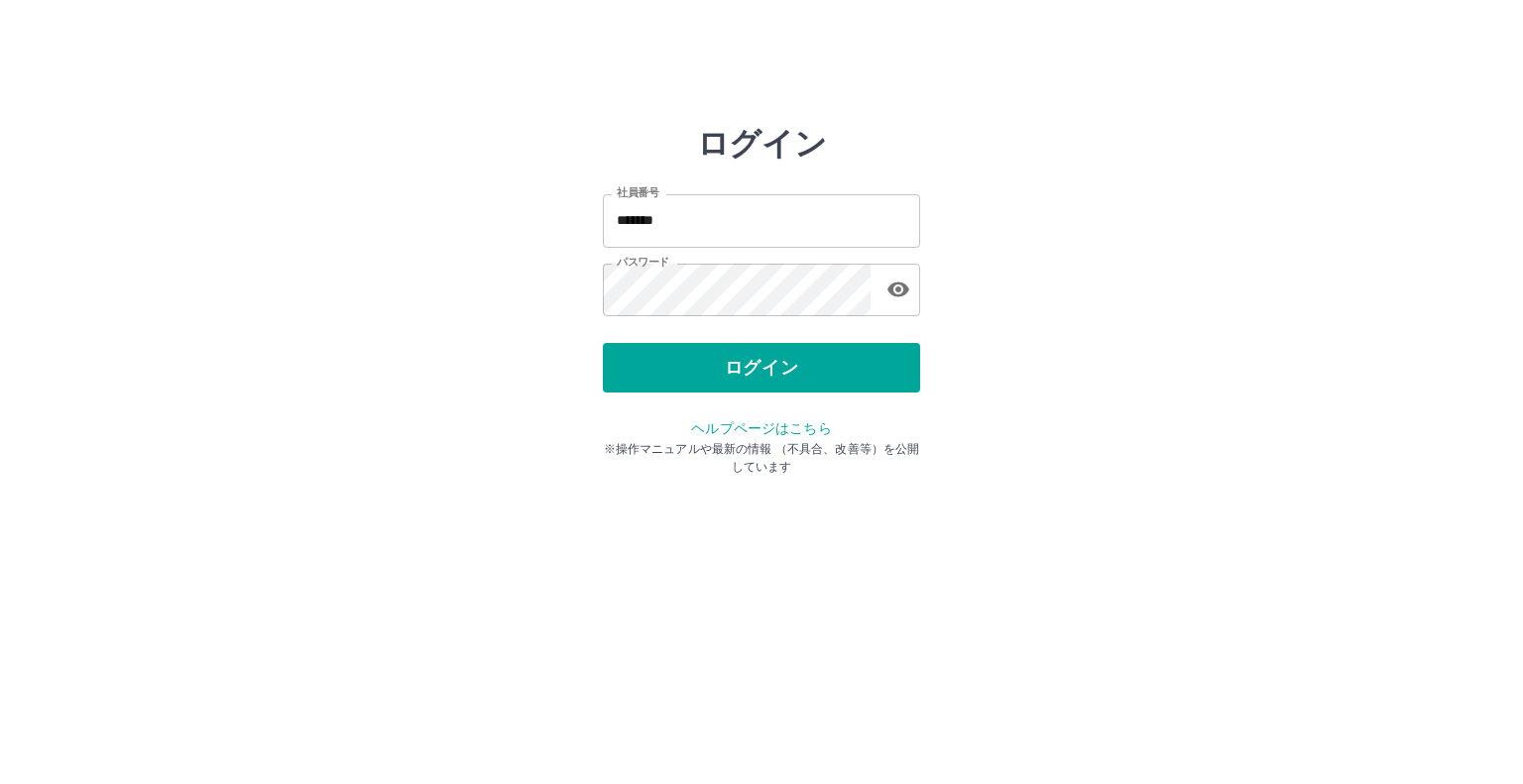 click on "*******" at bounding box center [762, 220] 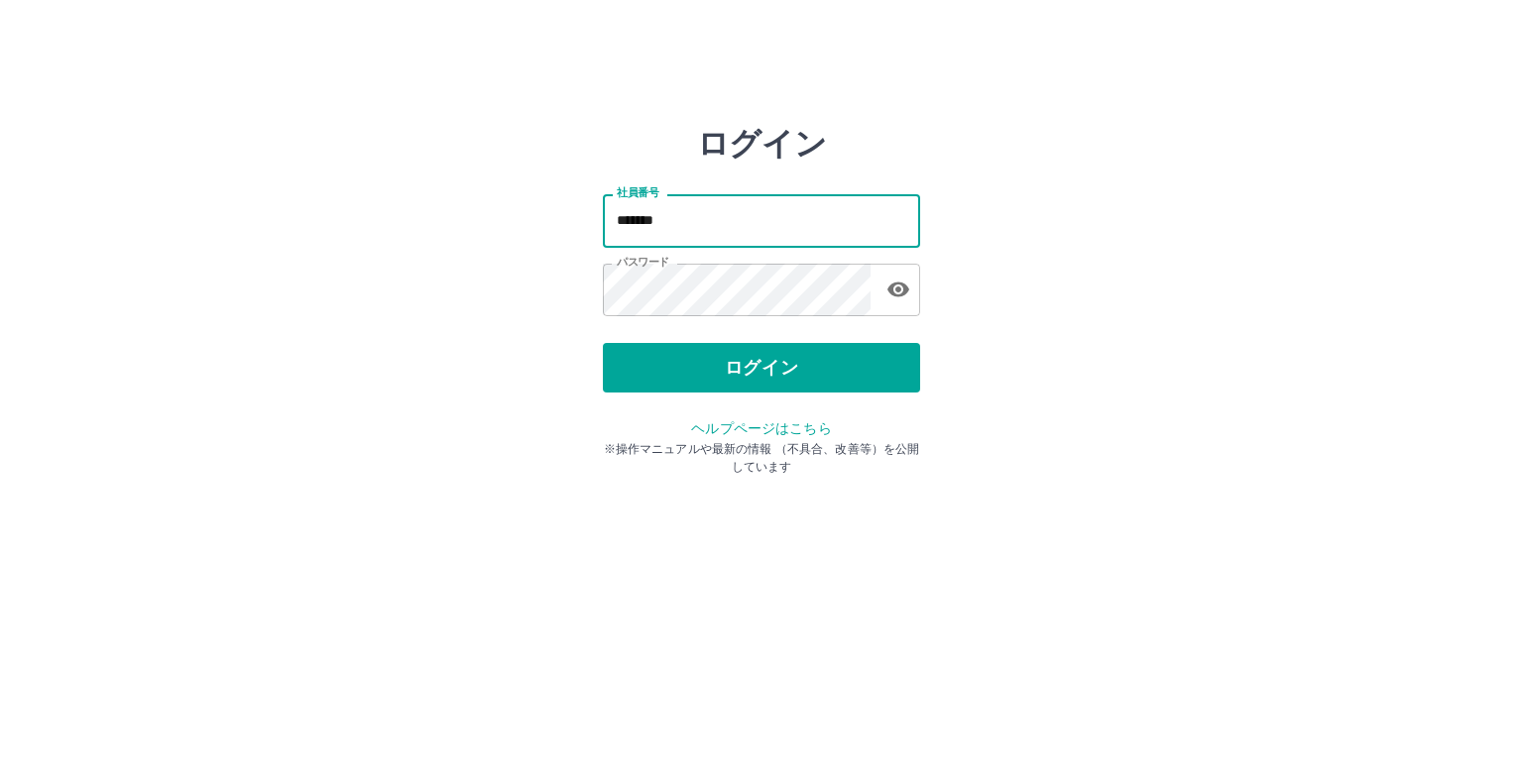 type on "*******" 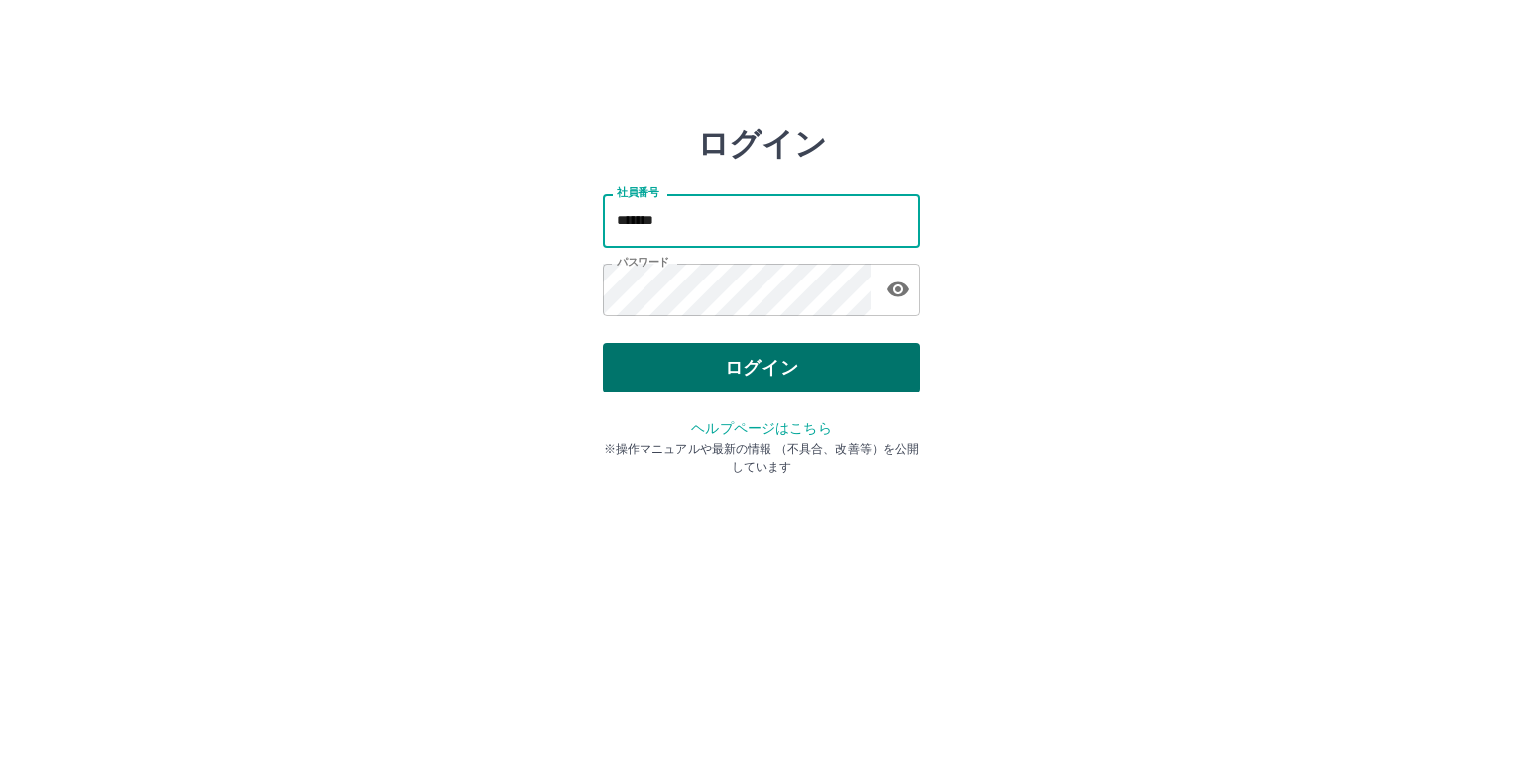 click on "ログイン" at bounding box center [762, 368] 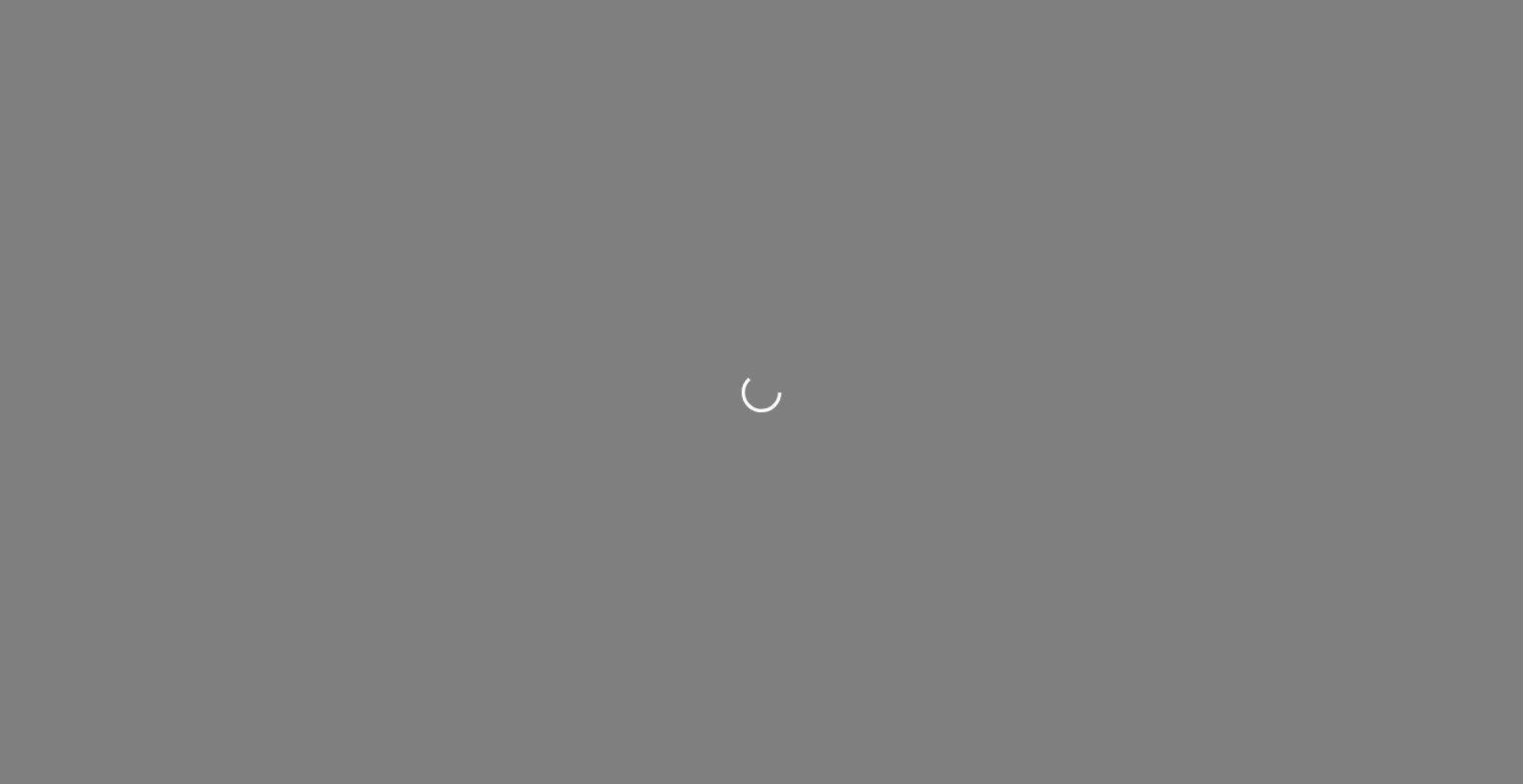 scroll, scrollTop: 0, scrollLeft: 0, axis: both 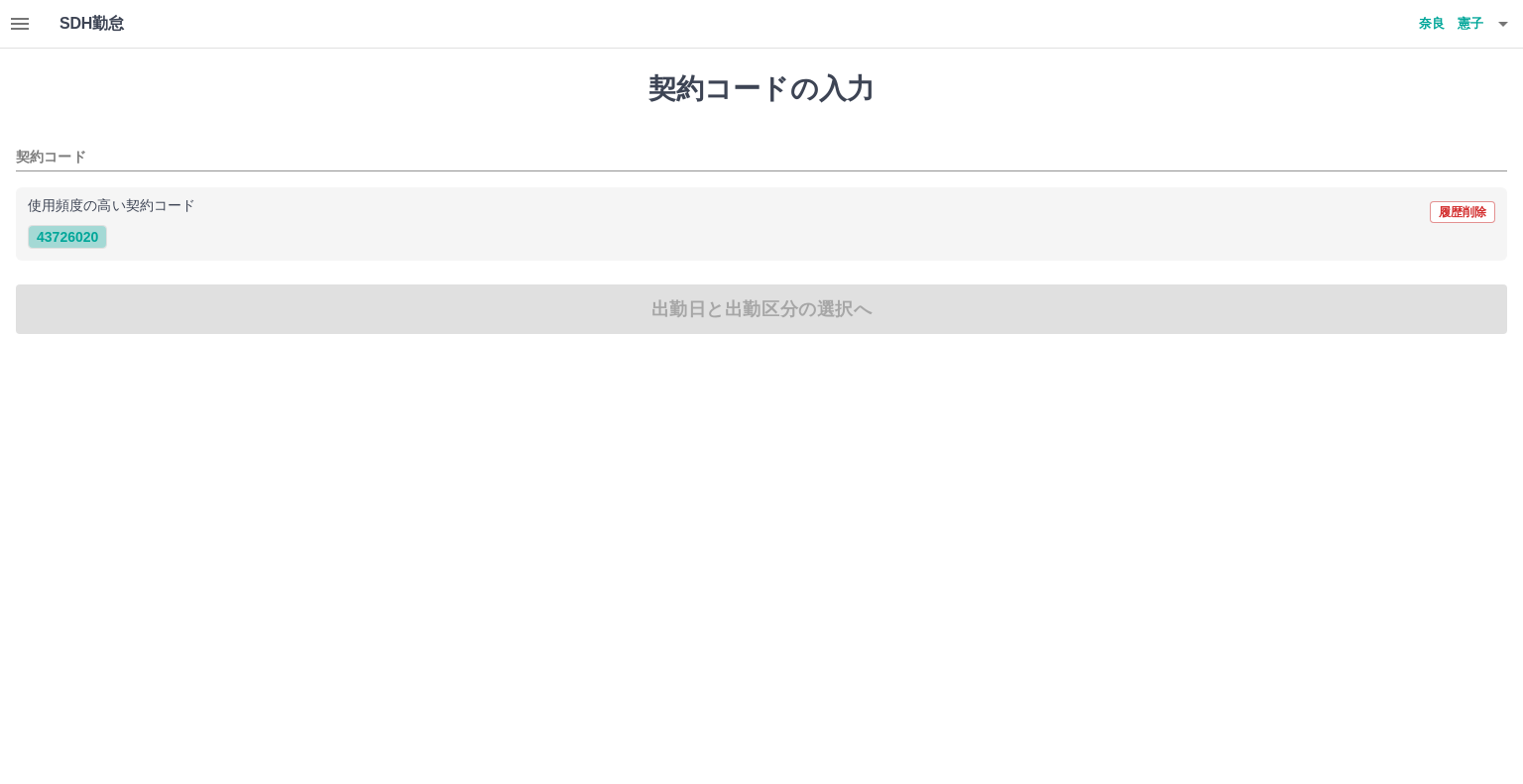 click on "43726020" at bounding box center (67, 237) 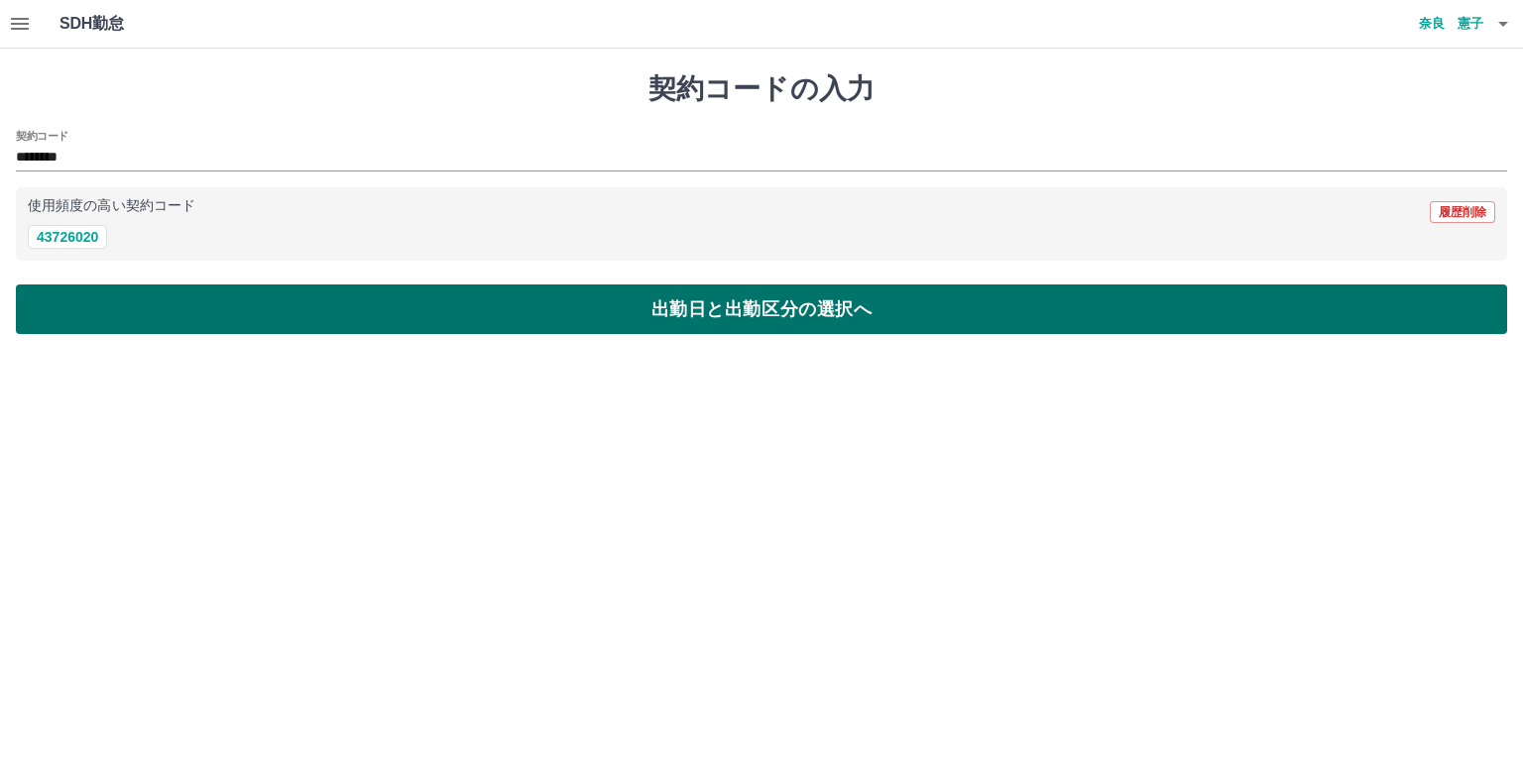 click on "出勤日と出勤区分の選択へ" at bounding box center [762, 309] 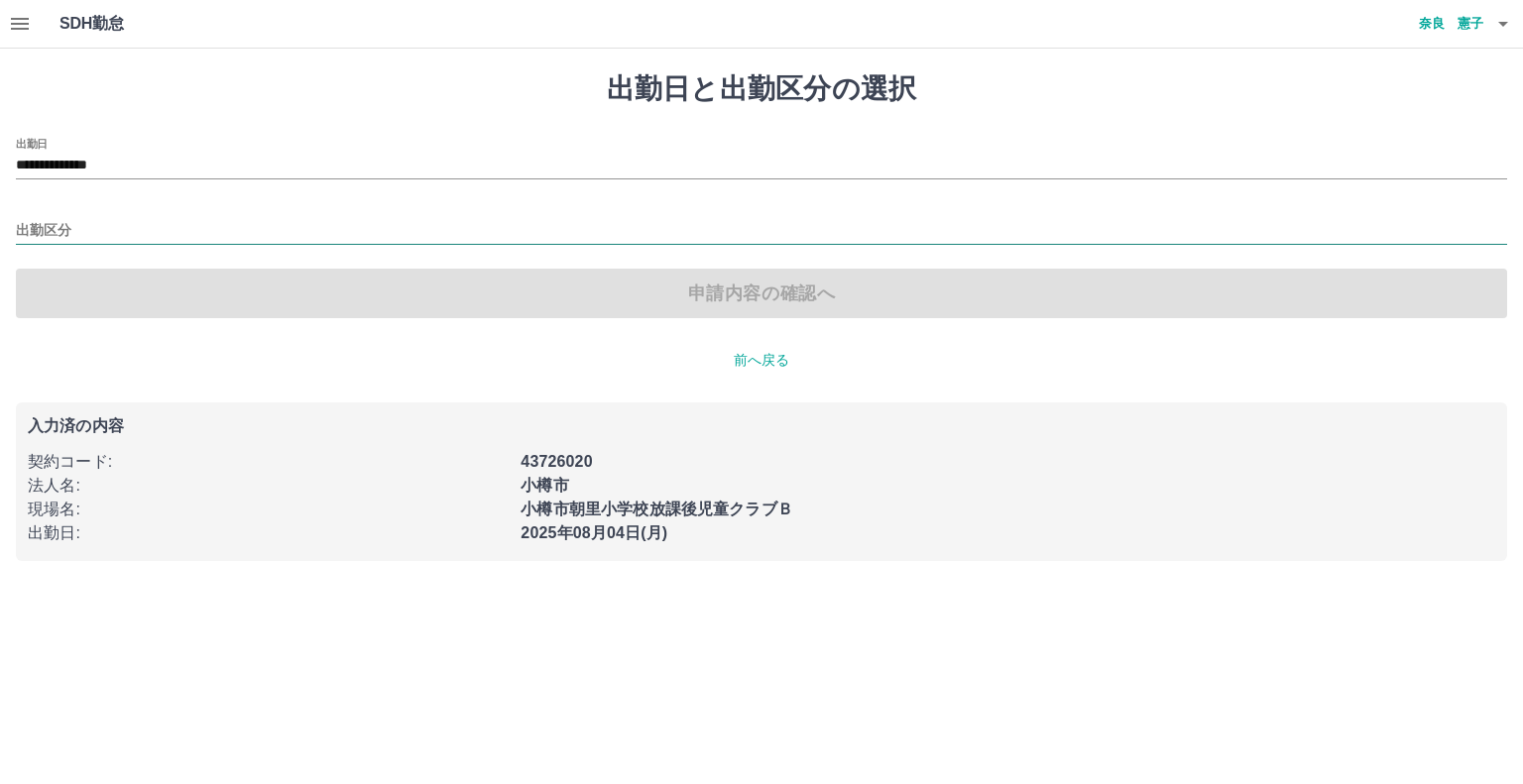 click on "出勤区分" at bounding box center (762, 231) 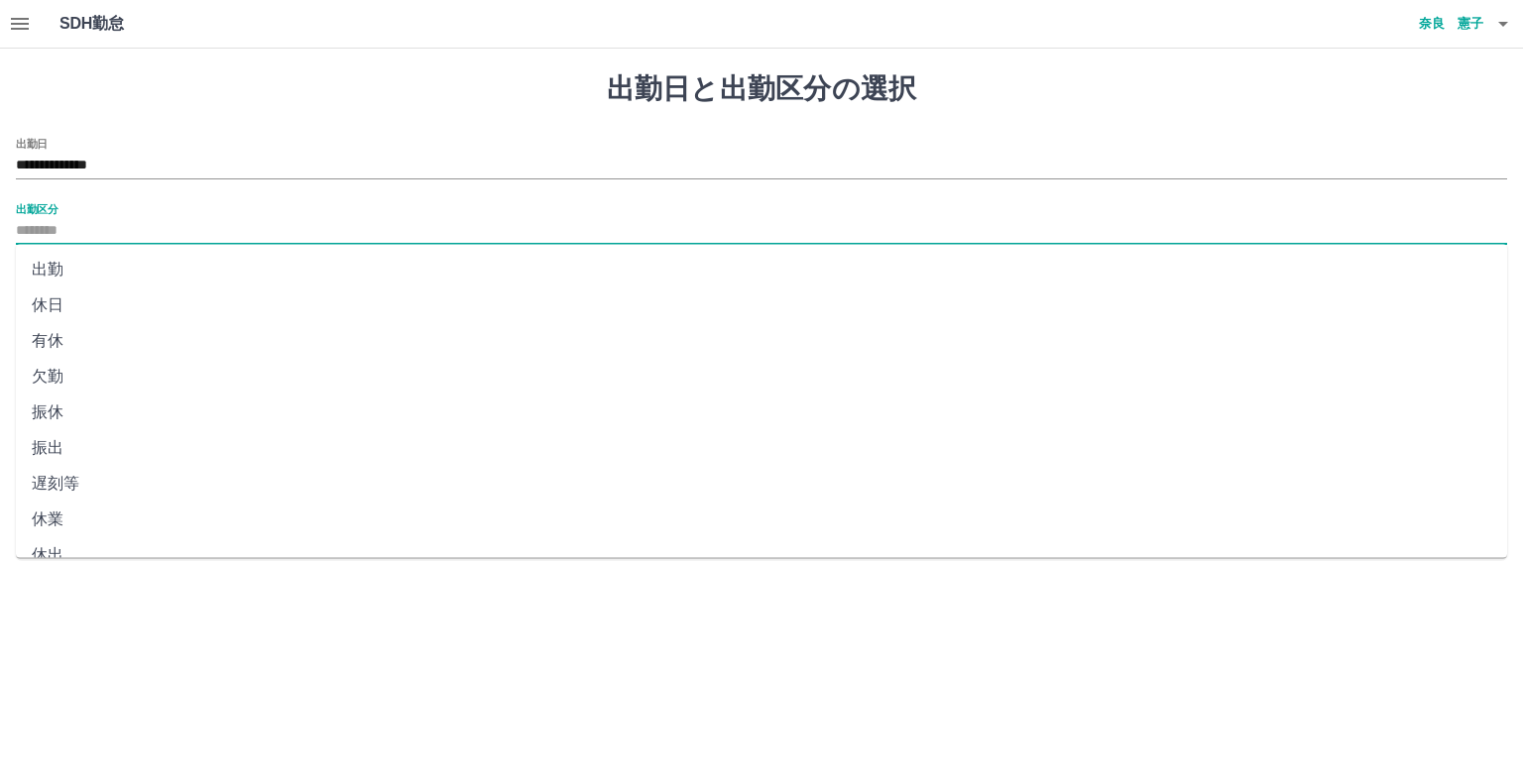 click on "出勤" at bounding box center (762, 270) 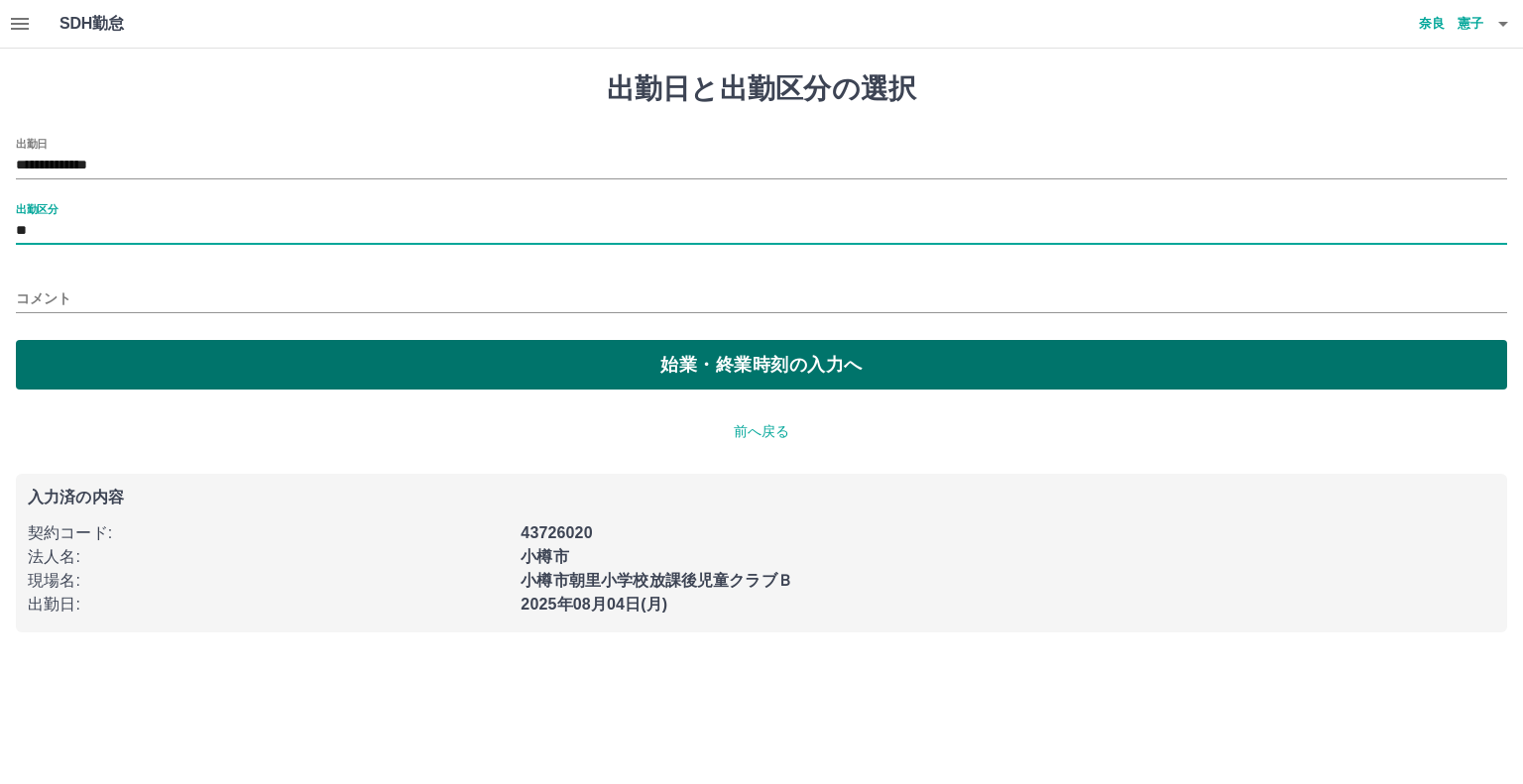 click on "始業・終業時刻の入力へ" at bounding box center [762, 365] 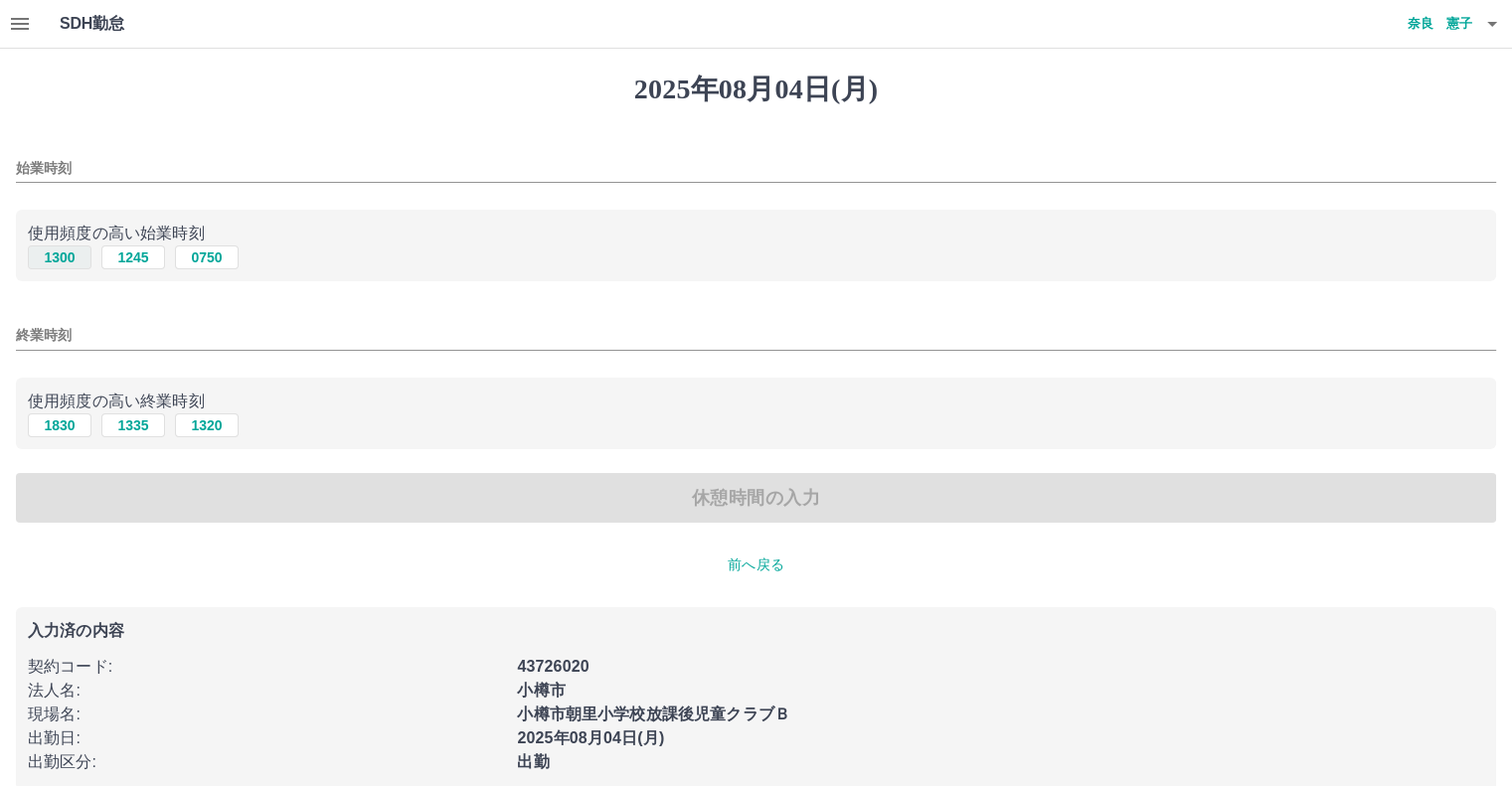 drag, startPoint x: 66, startPoint y: 255, endPoint x: 56, endPoint y: 257, distance: 10.198039 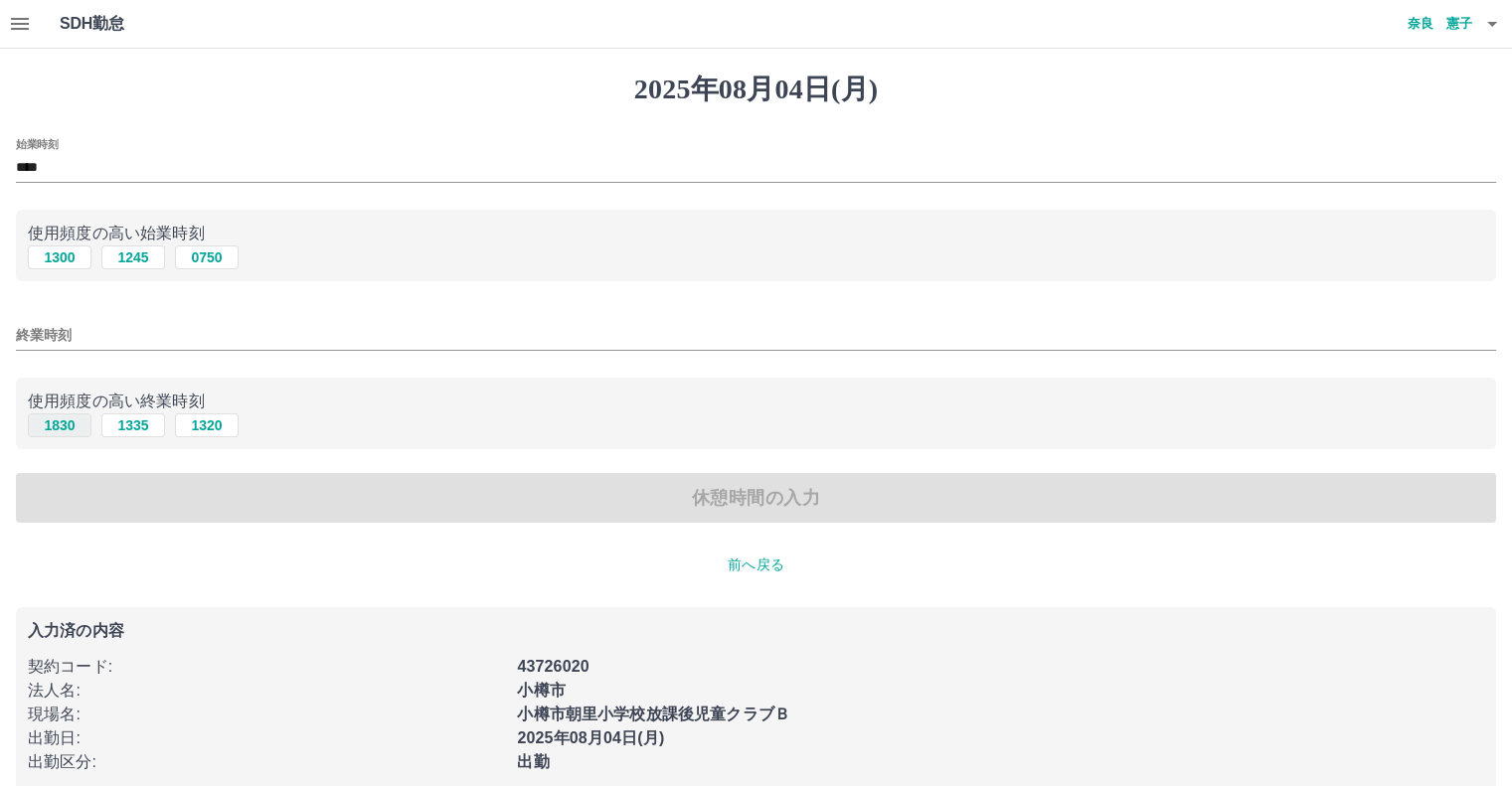 click on "1830" at bounding box center [60, 425] 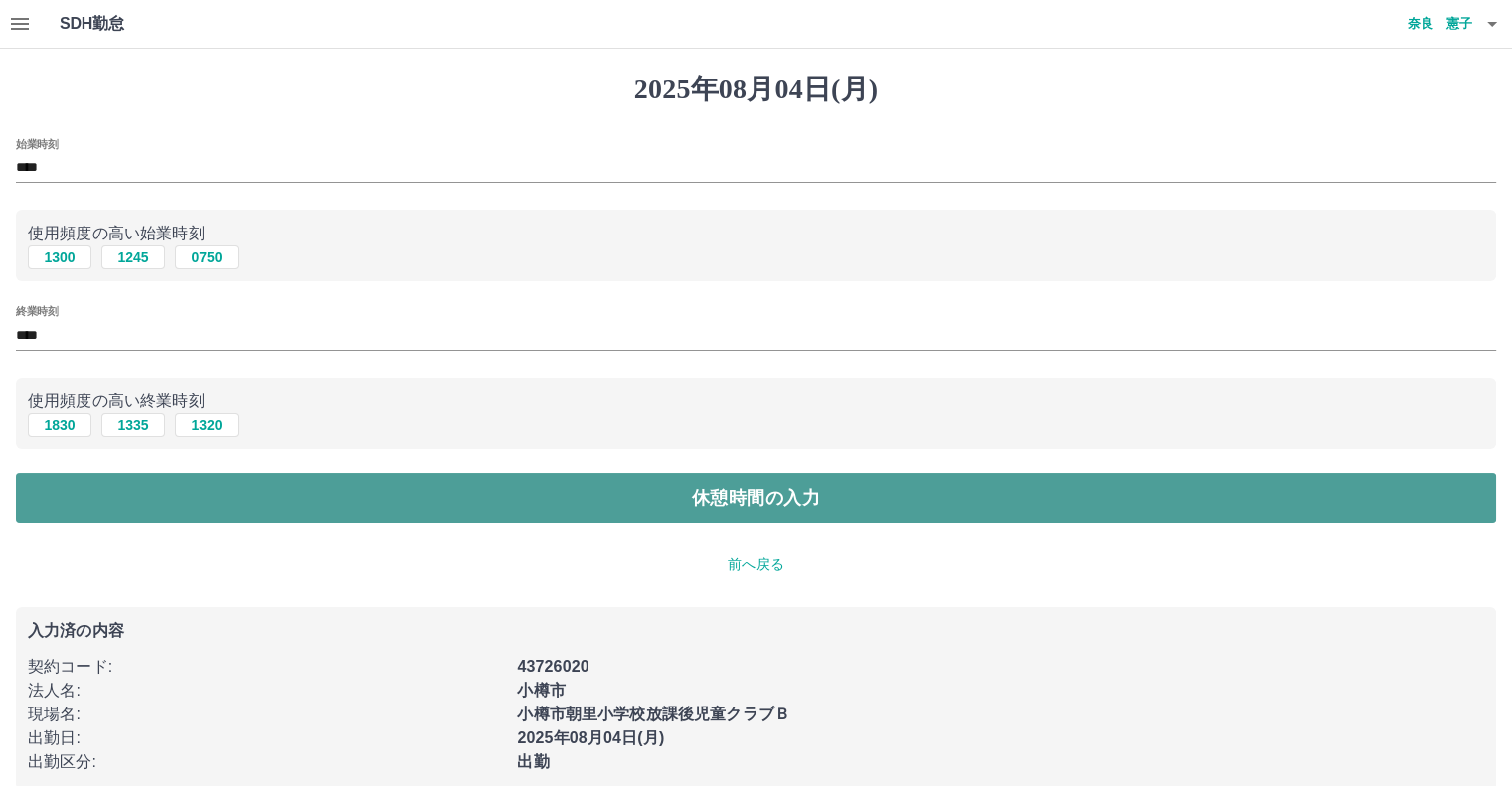 click on "休憩時間の入力" at bounding box center [756, 498] 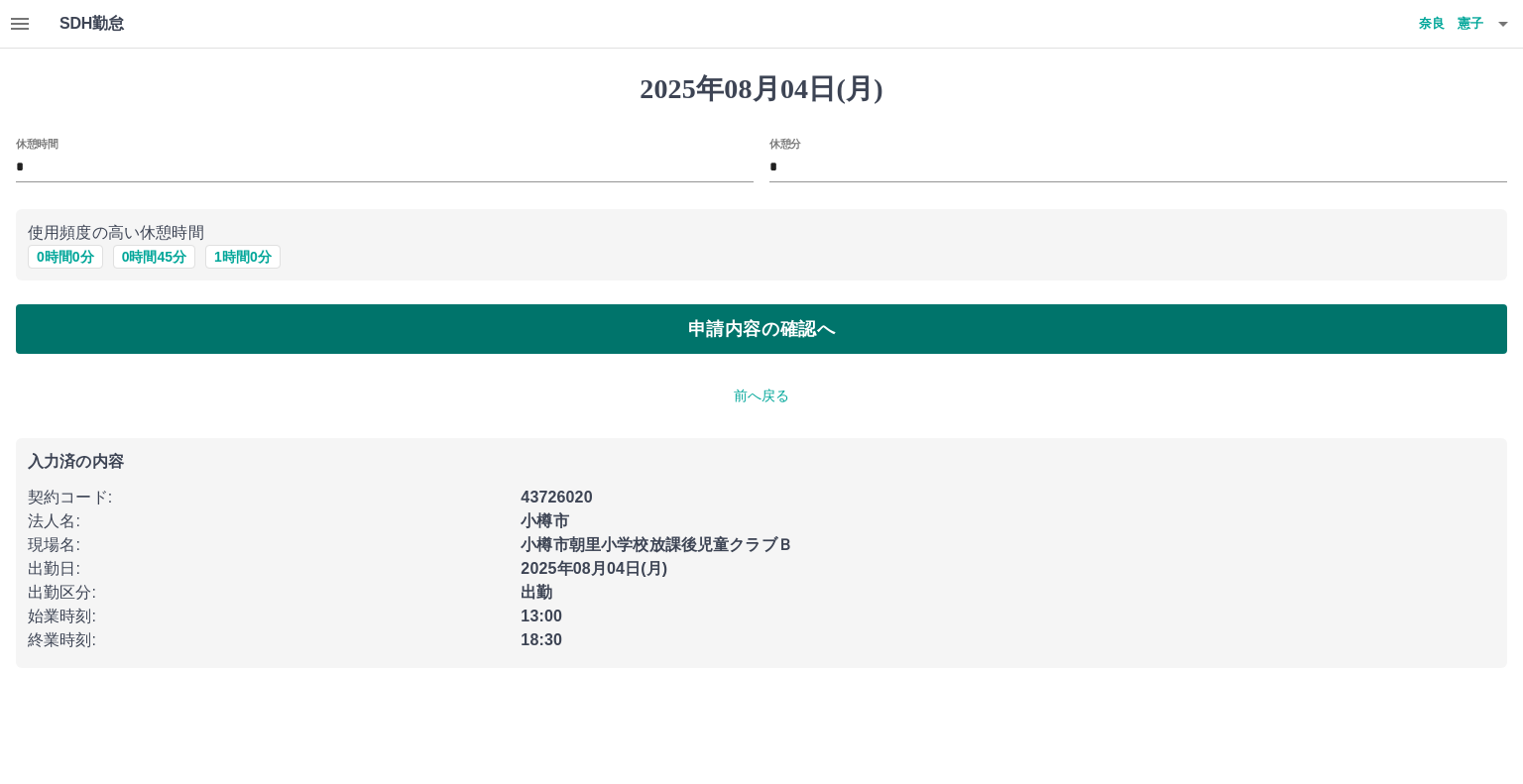 click on "申請内容の確認へ" at bounding box center [762, 329] 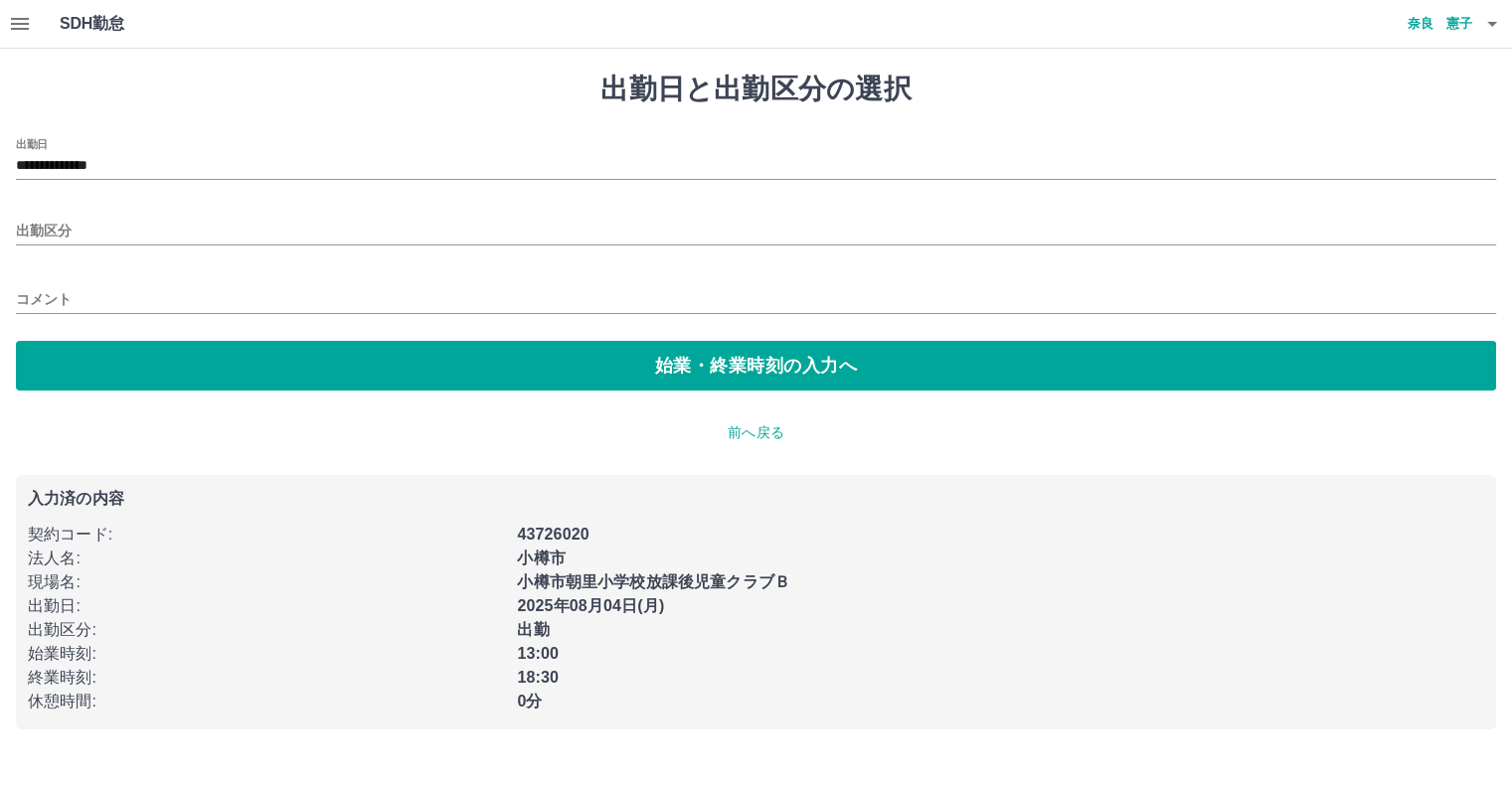 type on "**" 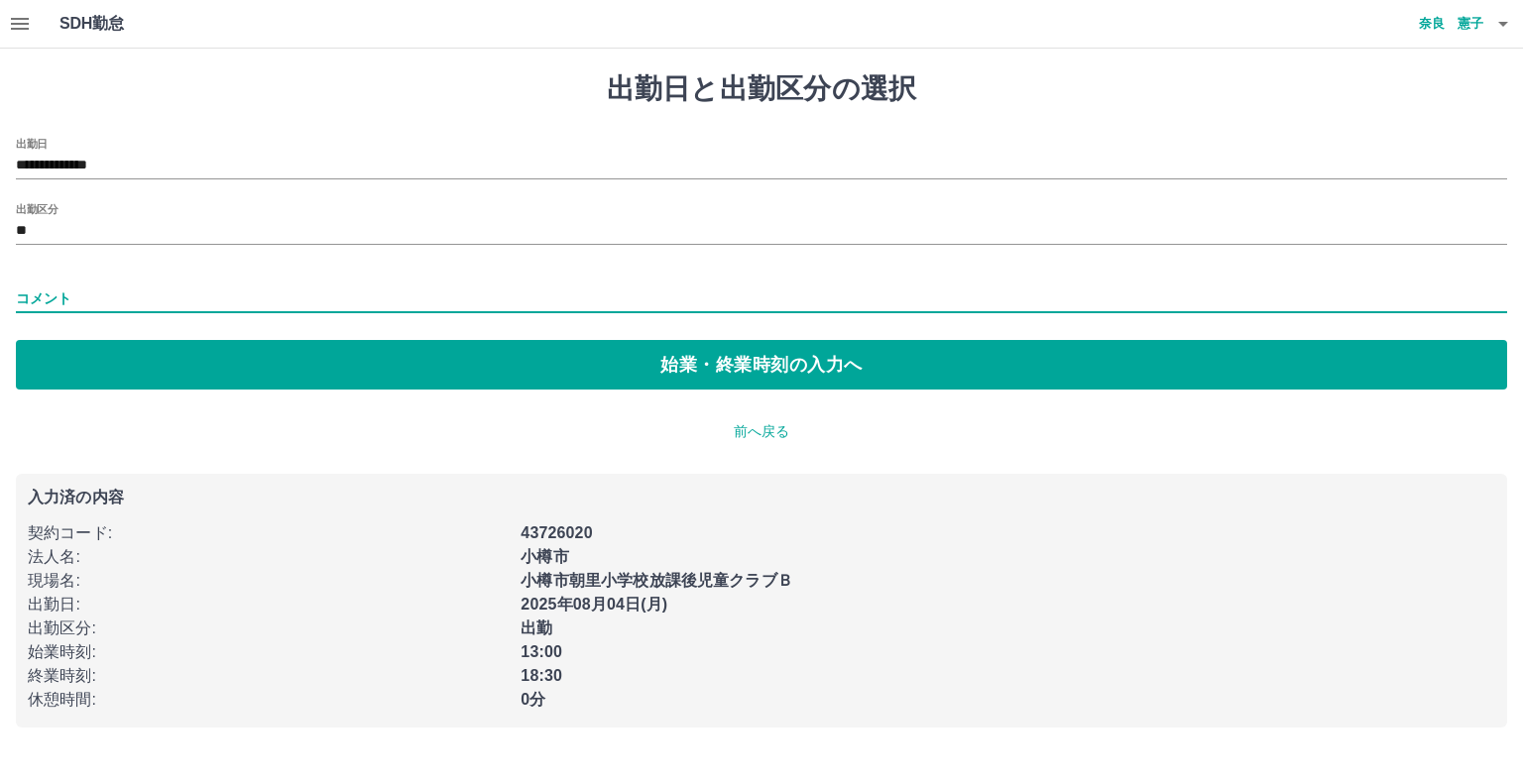 drag, startPoint x: 107, startPoint y: 296, endPoint x: 103, endPoint y: 275, distance: 21.37756 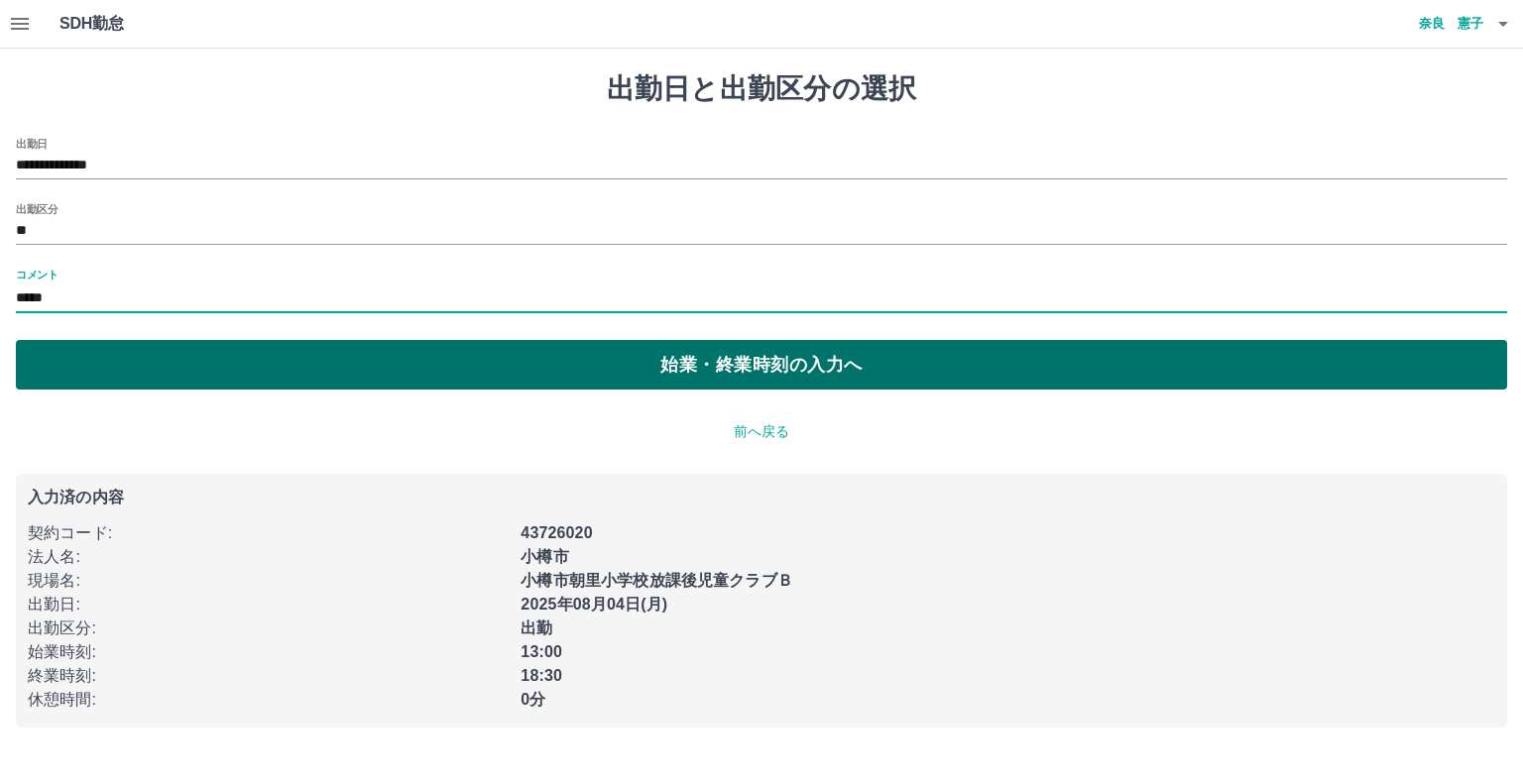 click on "始業・終業時刻の入力へ" at bounding box center [762, 365] 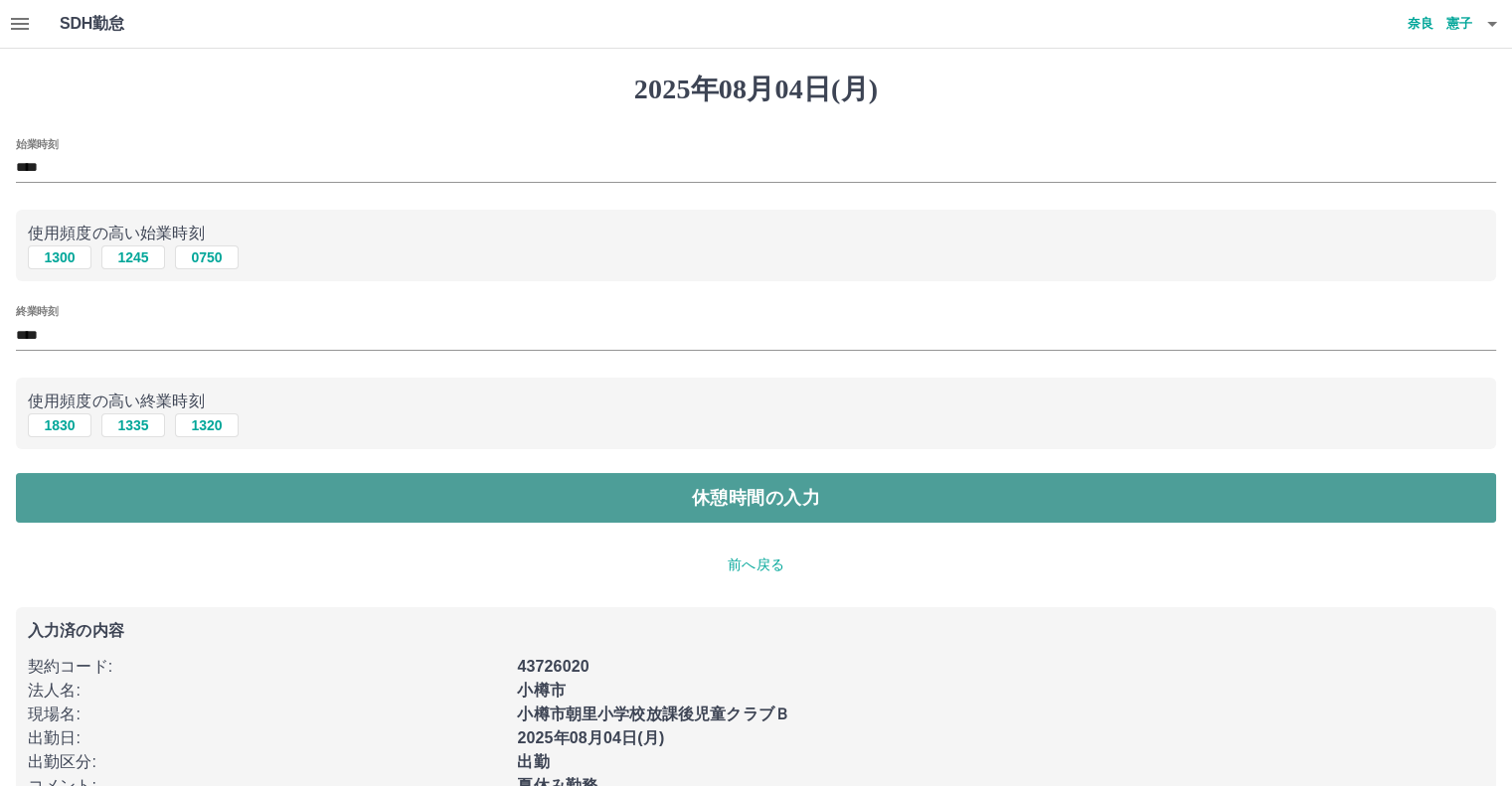 click on "休憩時間の入力" at bounding box center (756, 498) 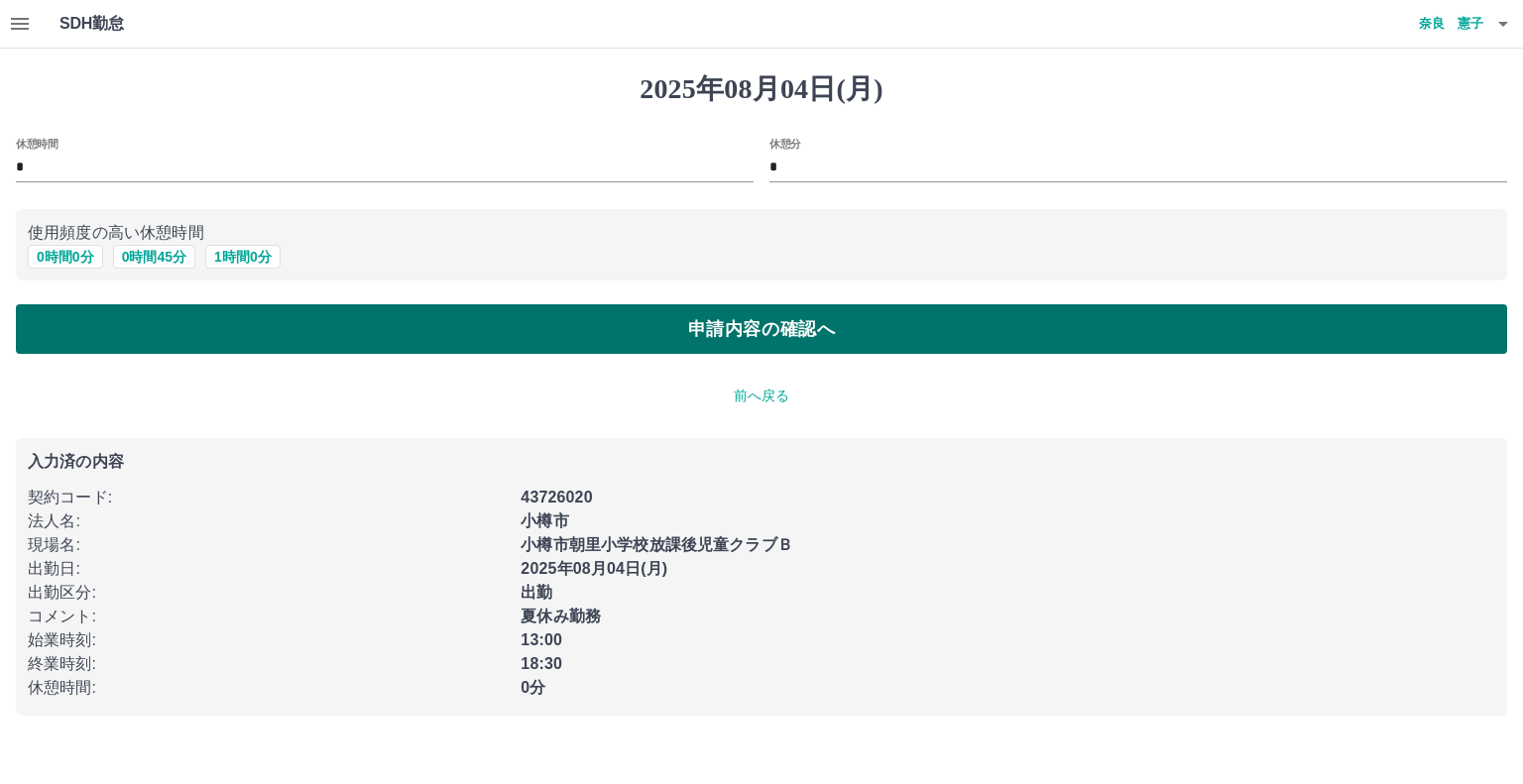 click on "申請内容の確認へ" at bounding box center (762, 329) 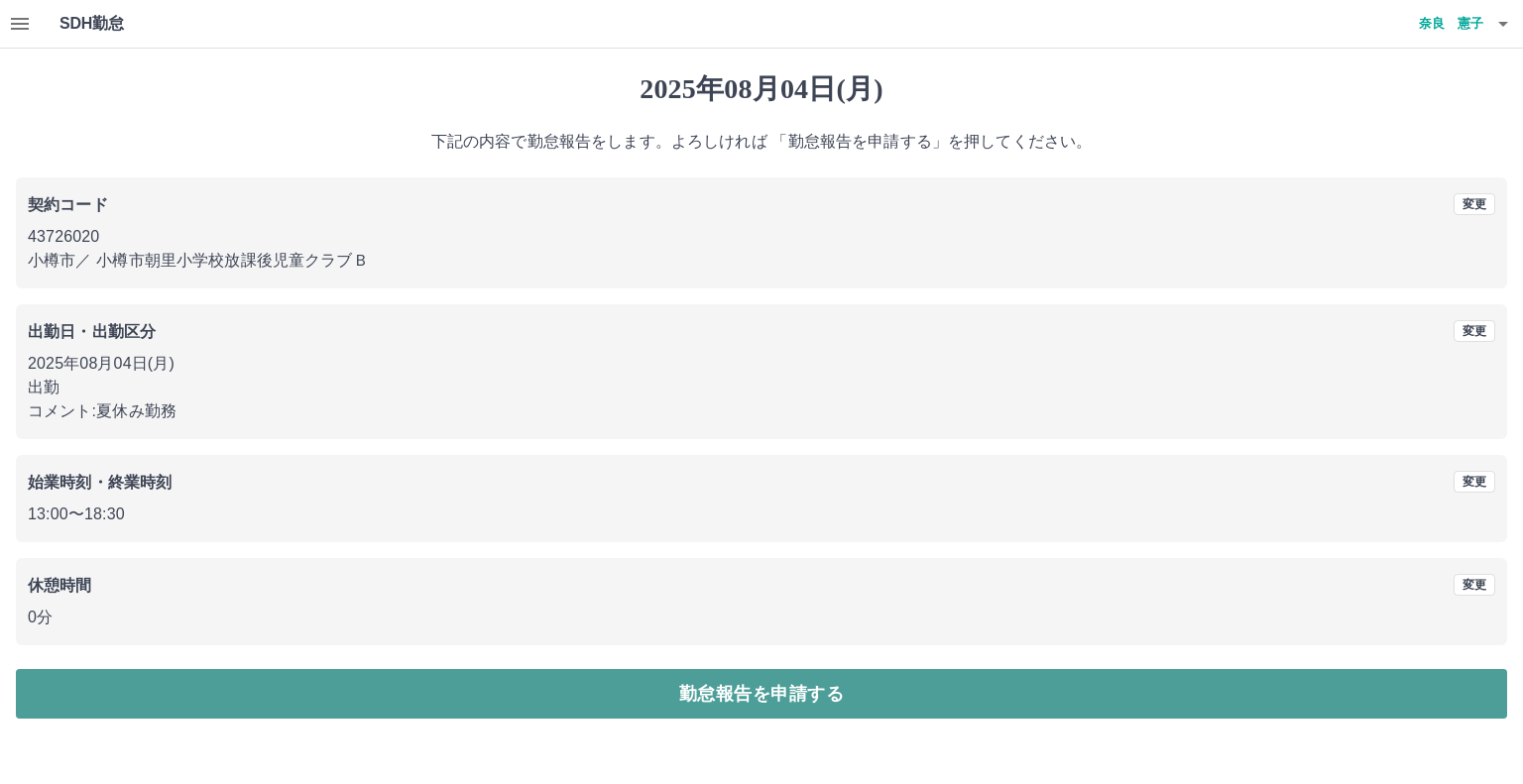 click on "勤怠報告を申請する" at bounding box center (762, 694) 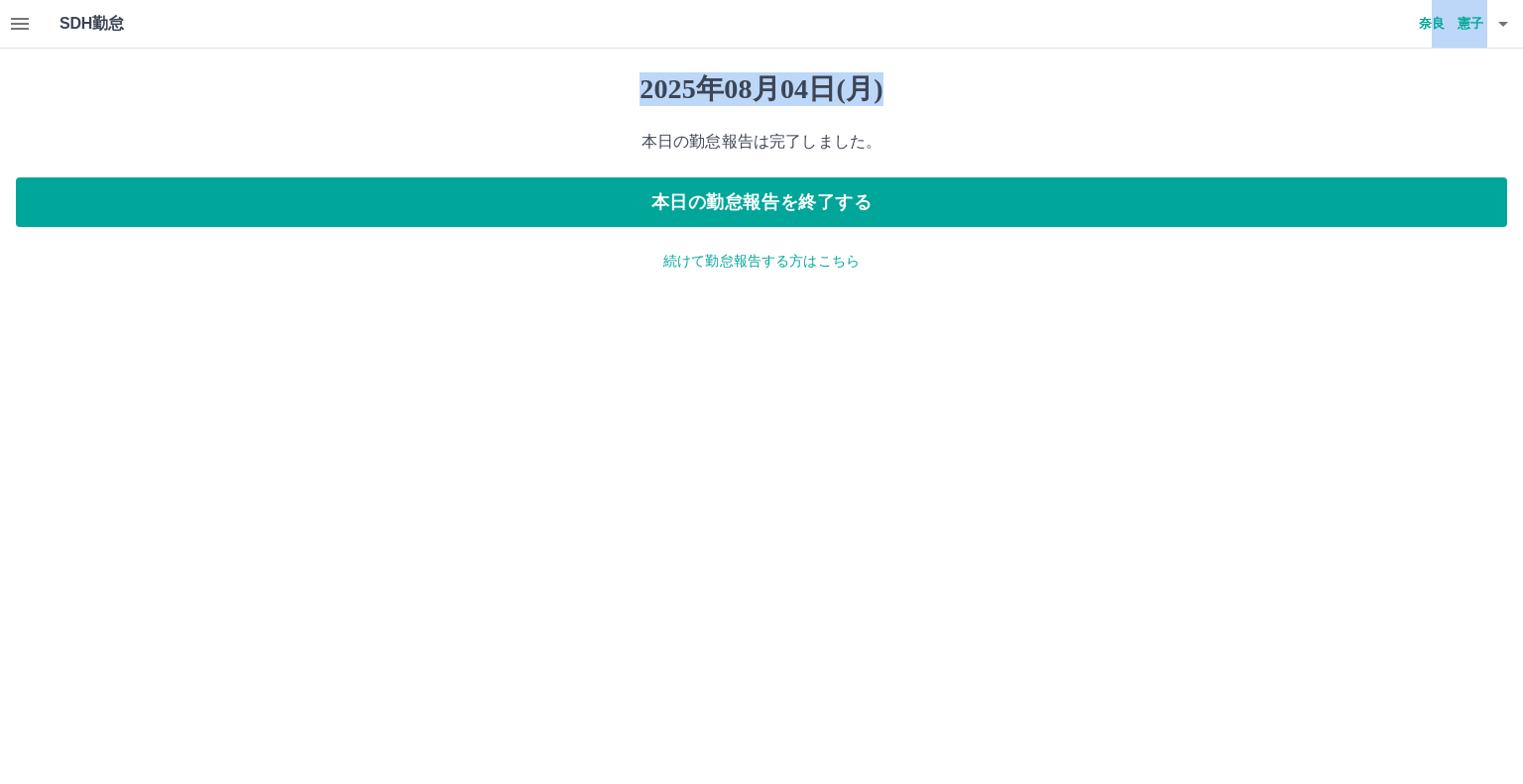 drag, startPoint x: 1436, startPoint y: 23, endPoint x: 1441, endPoint y: 73, distance: 50.24938 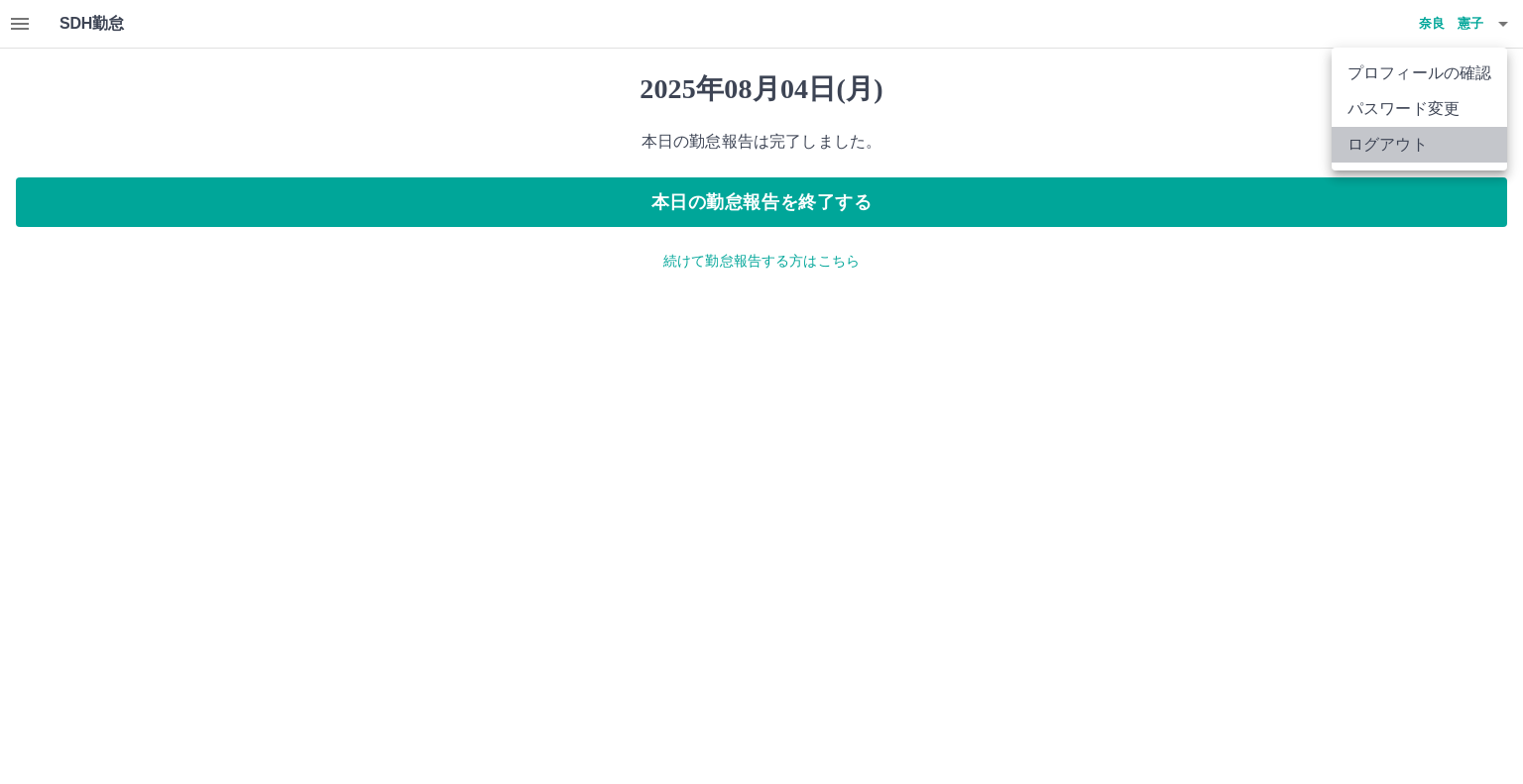 click on "ログアウト" at bounding box center (1419, 145) 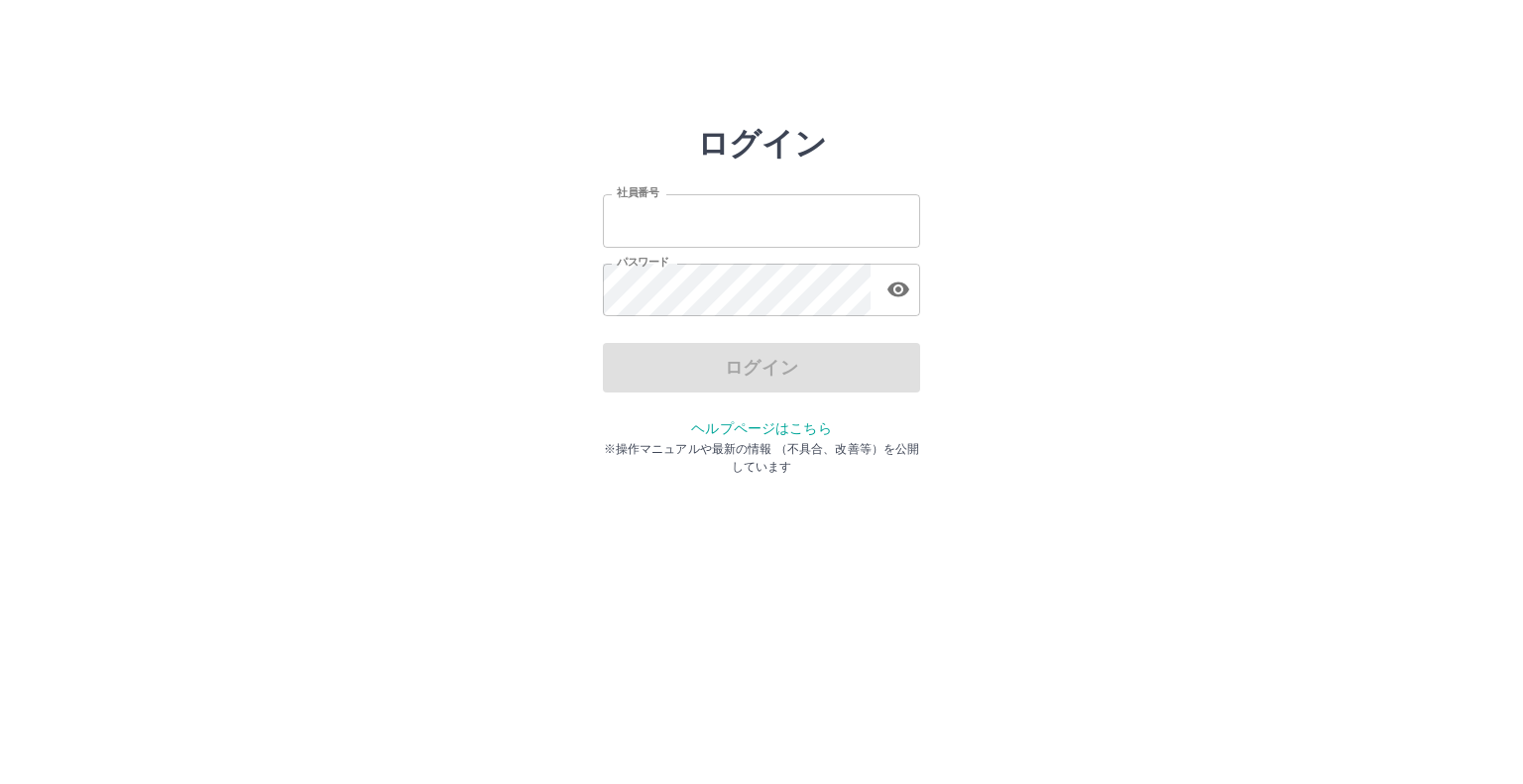 scroll, scrollTop: 0, scrollLeft: 0, axis: both 